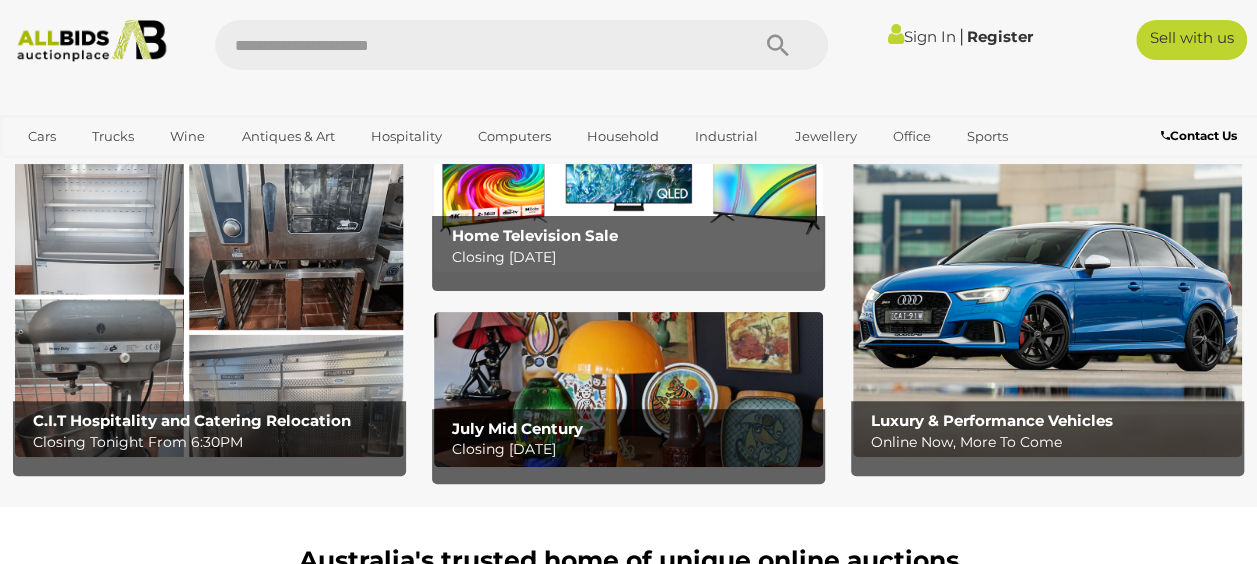 scroll, scrollTop: 0, scrollLeft: 0, axis: both 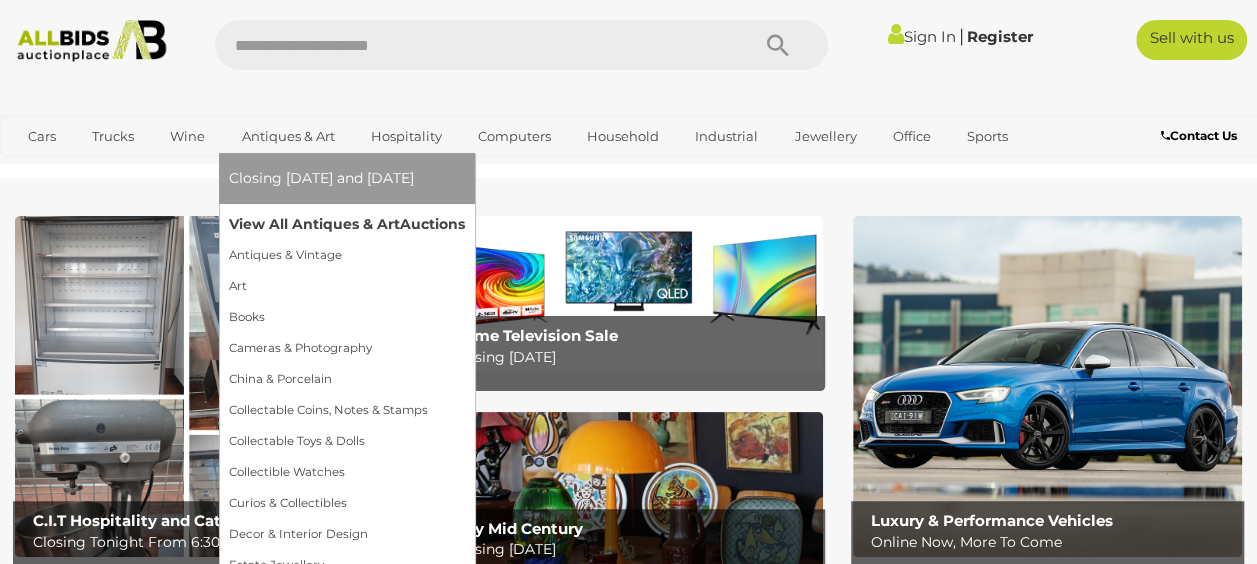 click on "View All Antiques & Art  Auctions" at bounding box center (347, 224) 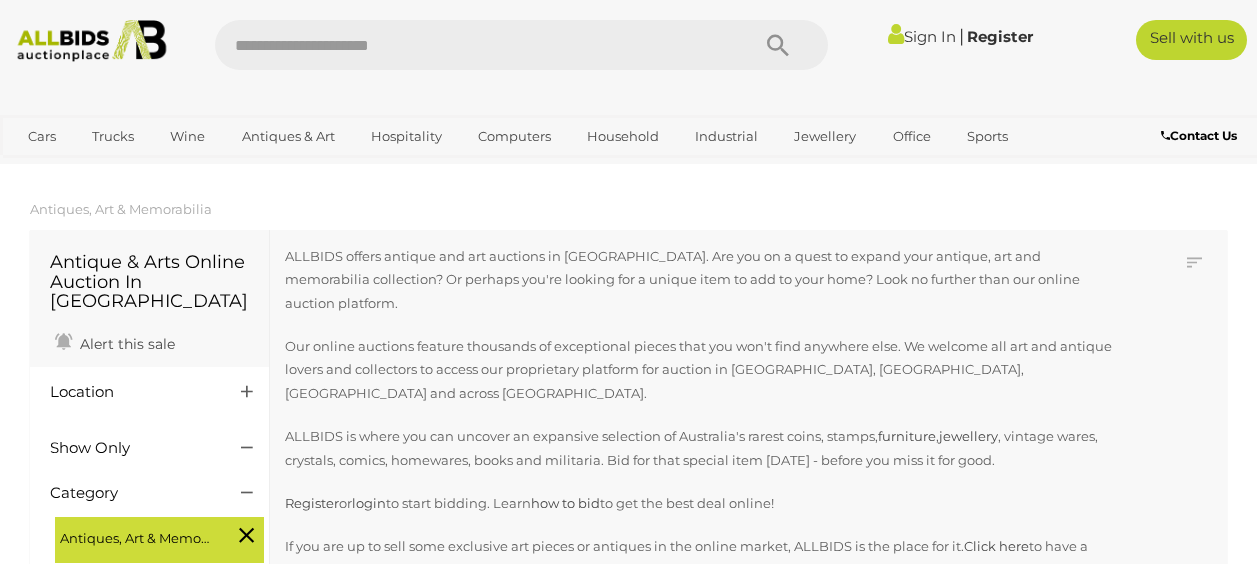 scroll, scrollTop: 0, scrollLeft: 0, axis: both 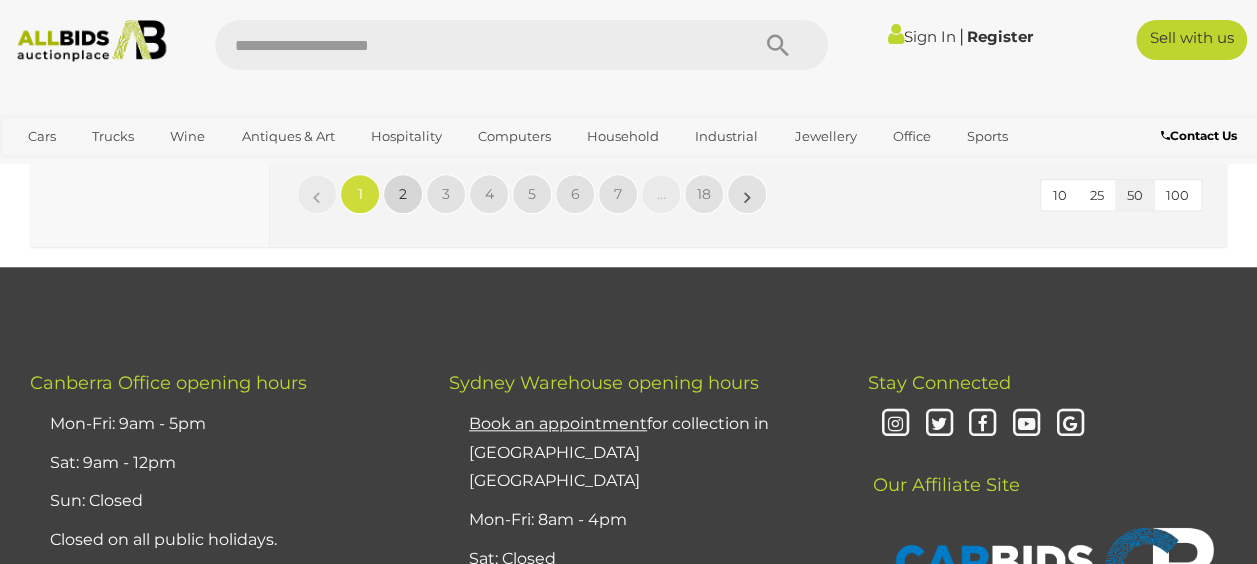 click on "2" at bounding box center (403, 194) 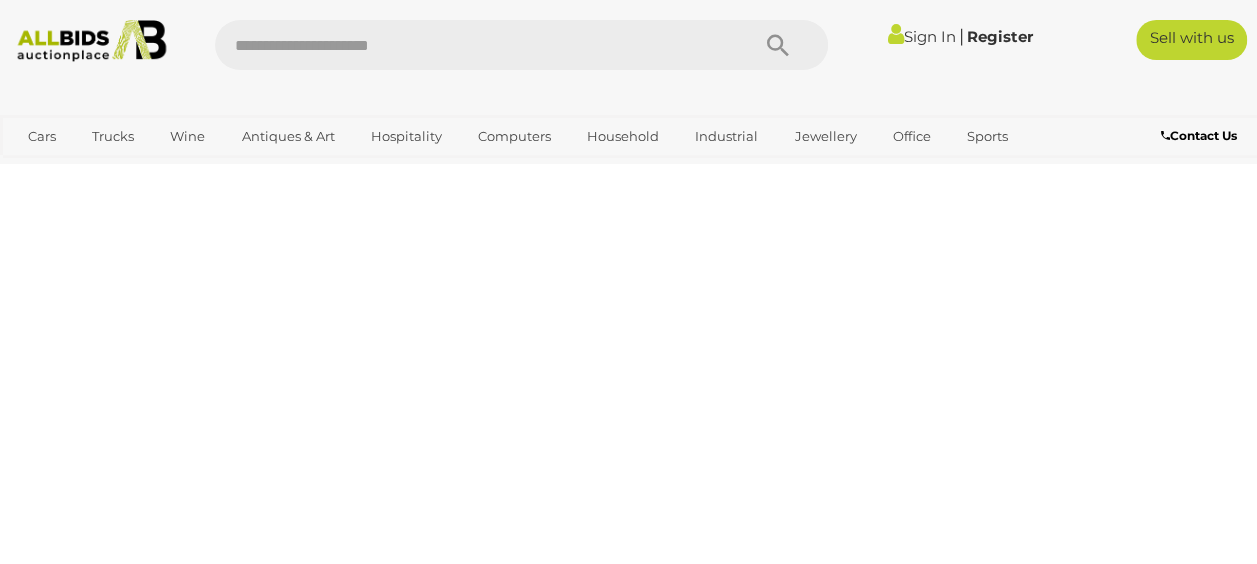 scroll, scrollTop: 446, scrollLeft: 0, axis: vertical 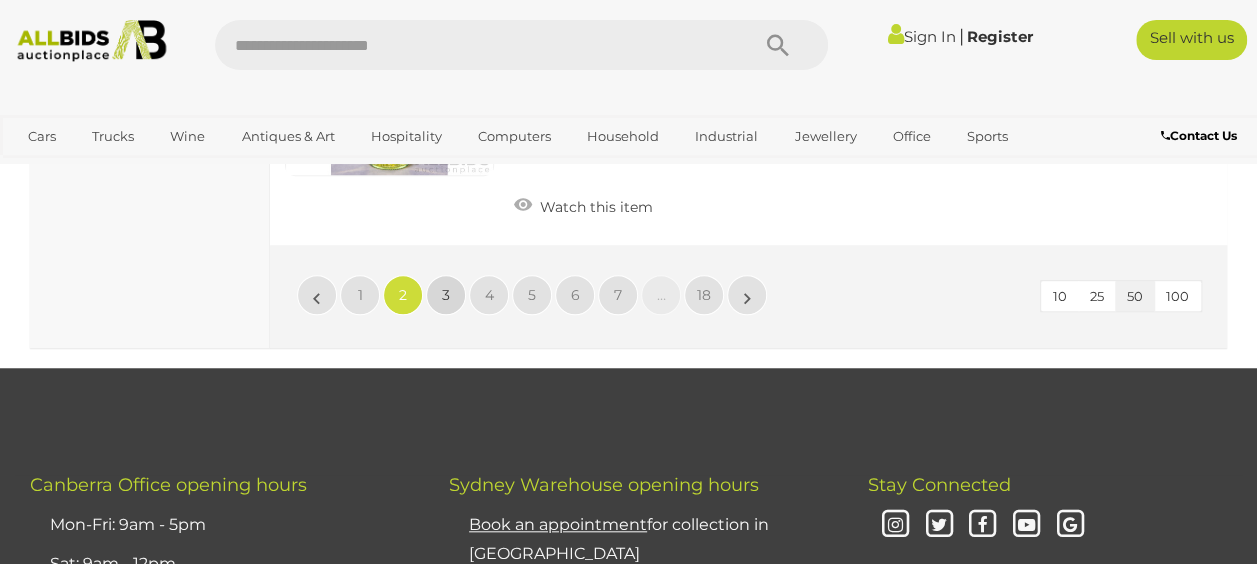 click on "3" at bounding box center [446, 295] 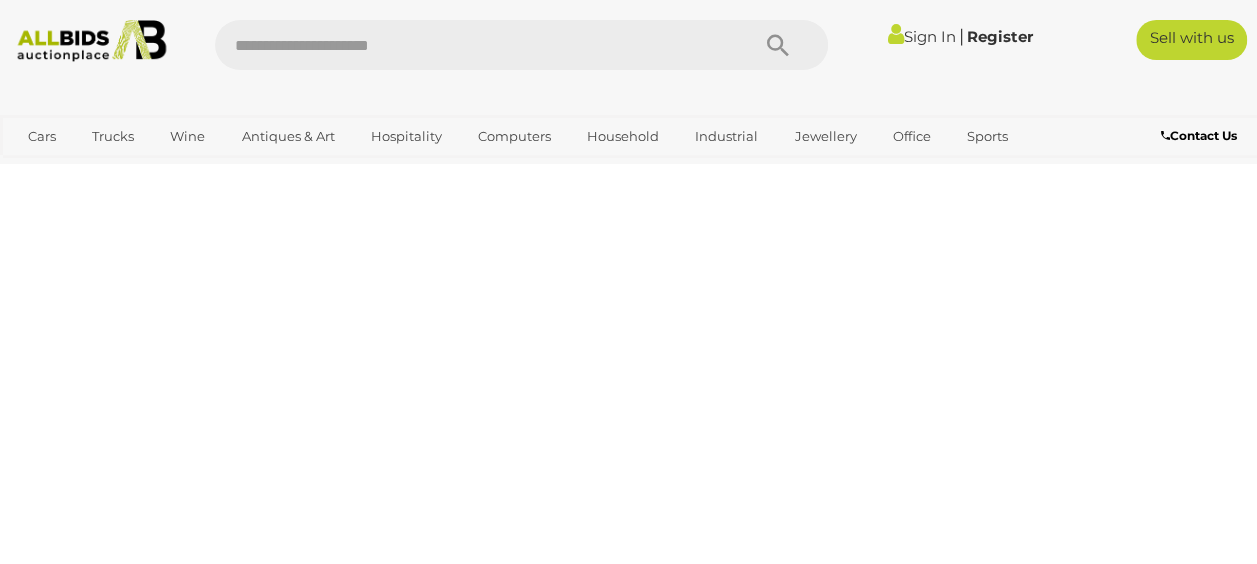 scroll, scrollTop: 446, scrollLeft: 0, axis: vertical 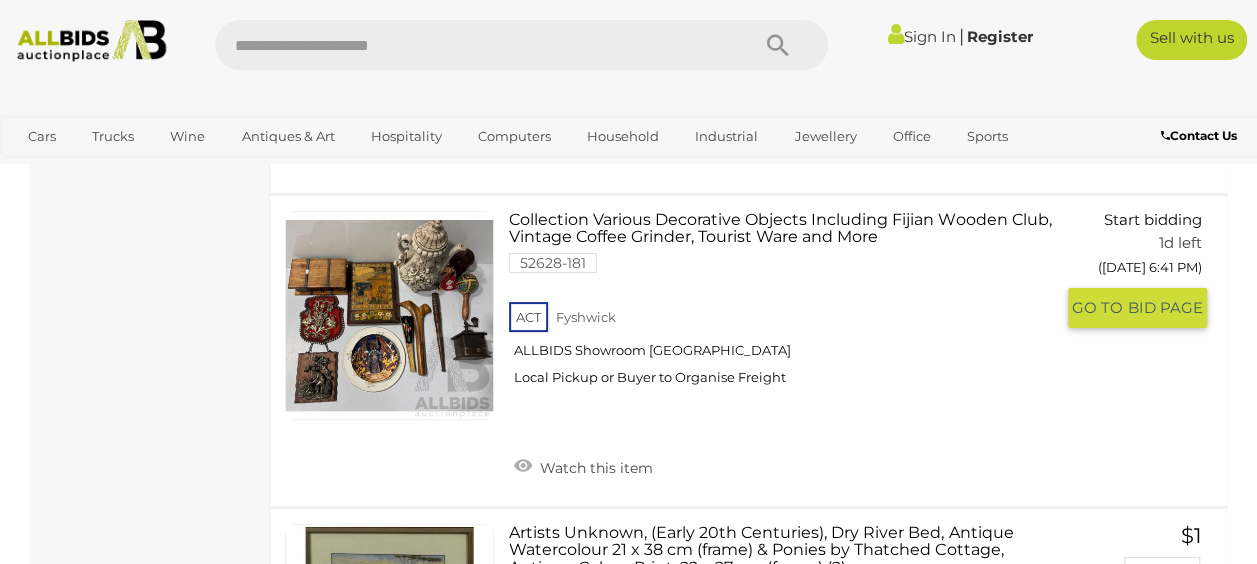 click on "Collection Various Decorative Objects Including Fijian Wooden Club, Vintage Coffee Grinder, Tourist Ware and More
52628-181
ACT
Fyshwick" at bounding box center [788, 306] 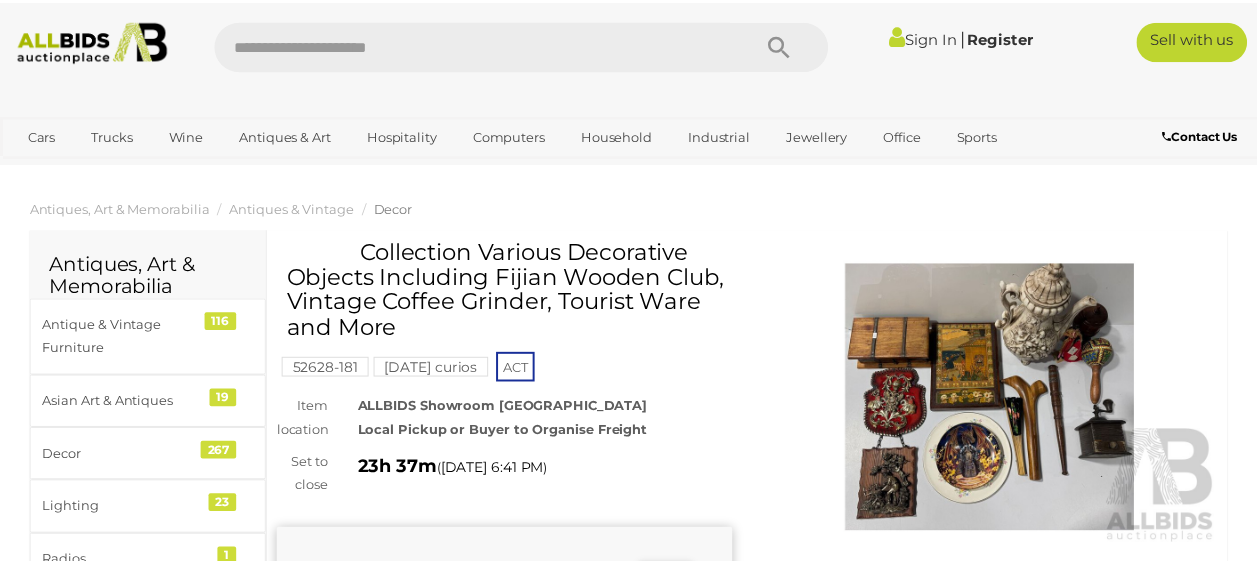 scroll, scrollTop: 0, scrollLeft: 0, axis: both 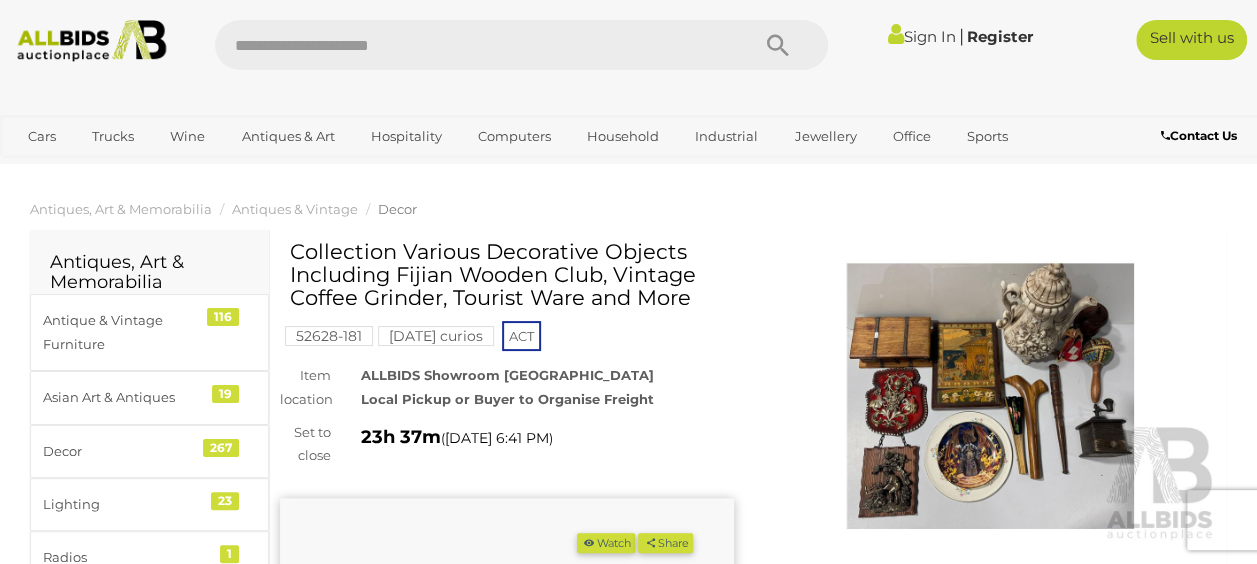 click at bounding box center [991, 396] 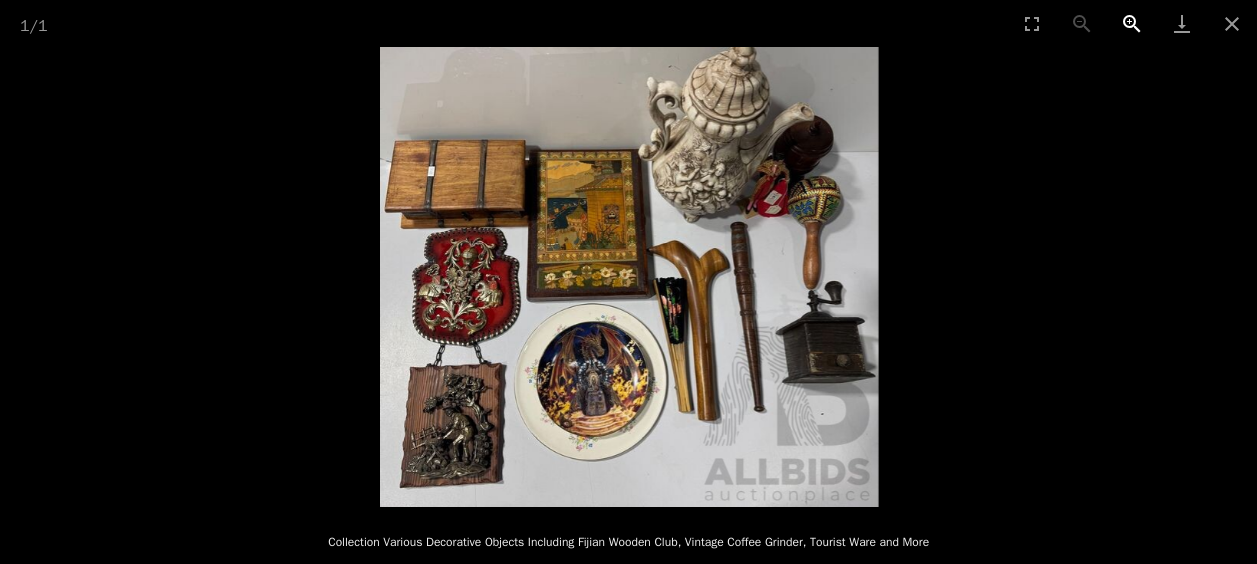 click at bounding box center [1132, 23] 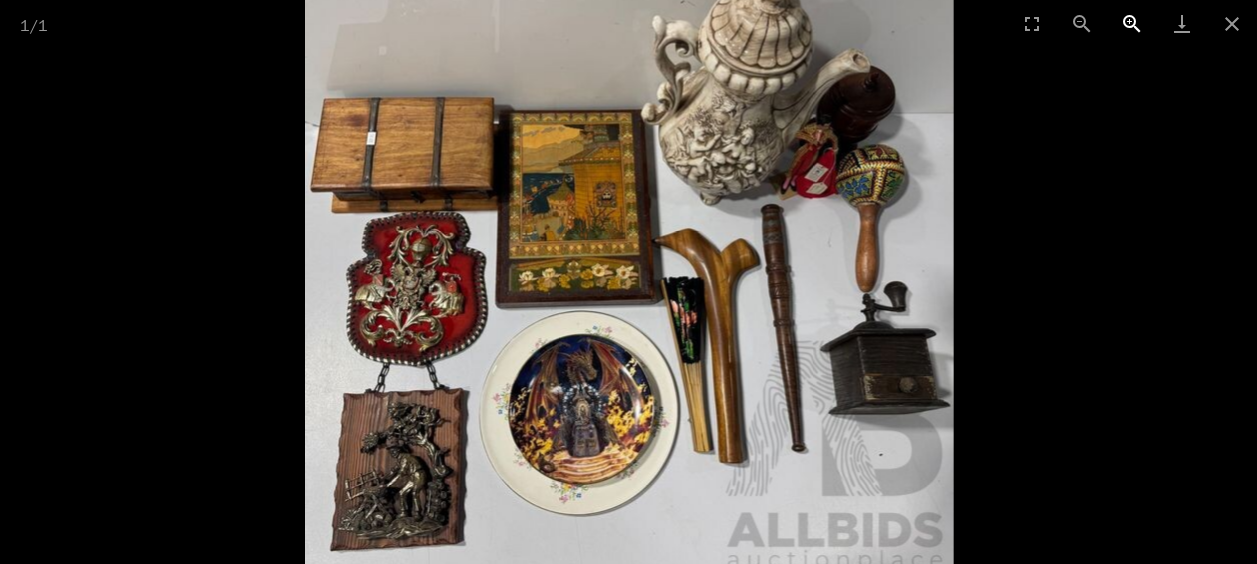 click at bounding box center [1132, 23] 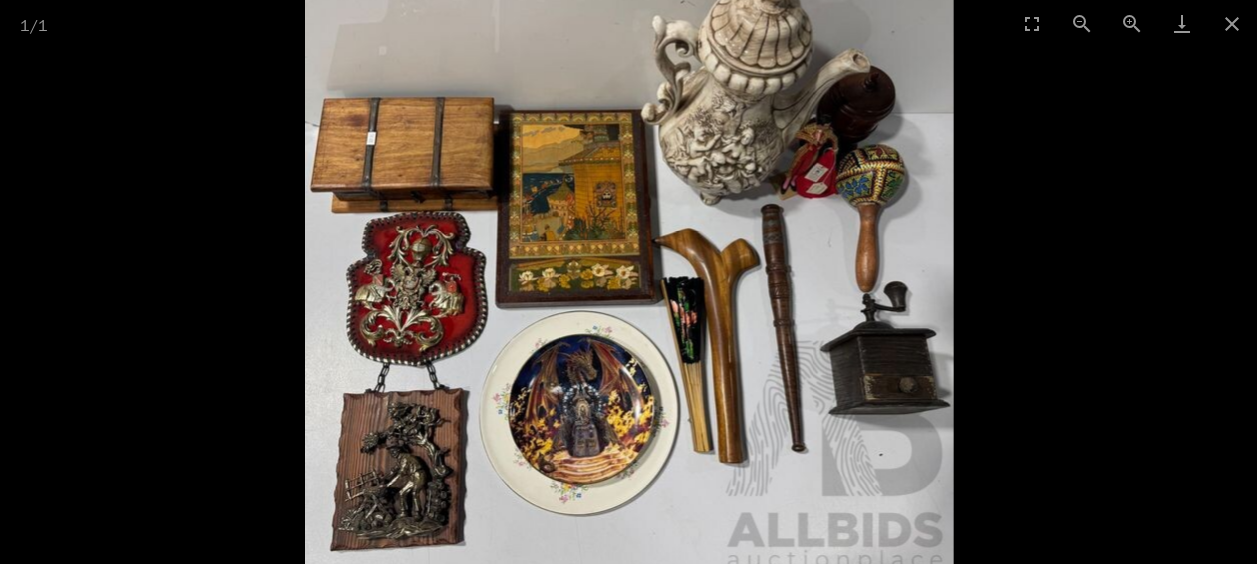 click at bounding box center [628, 276] 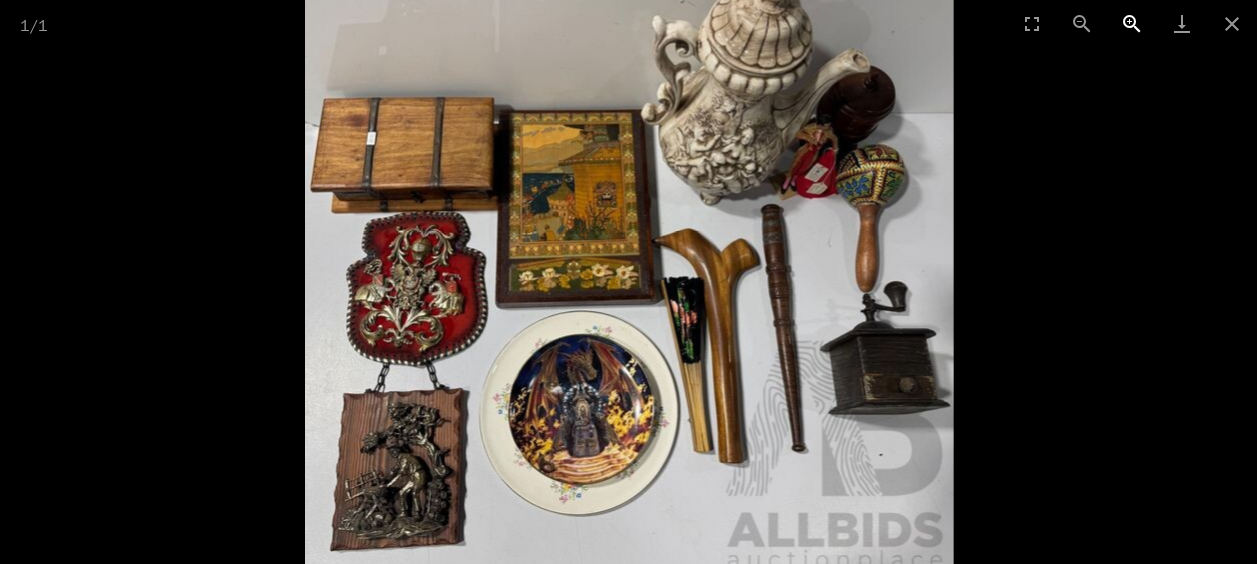 click at bounding box center (1132, 23) 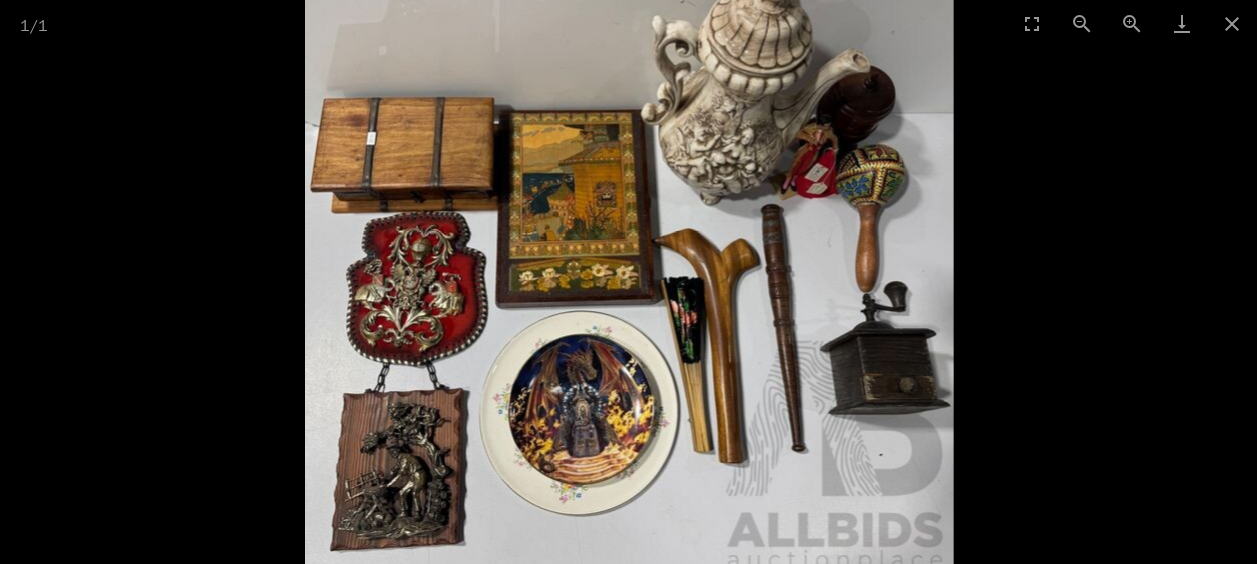 scroll, scrollTop: 200, scrollLeft: 0, axis: vertical 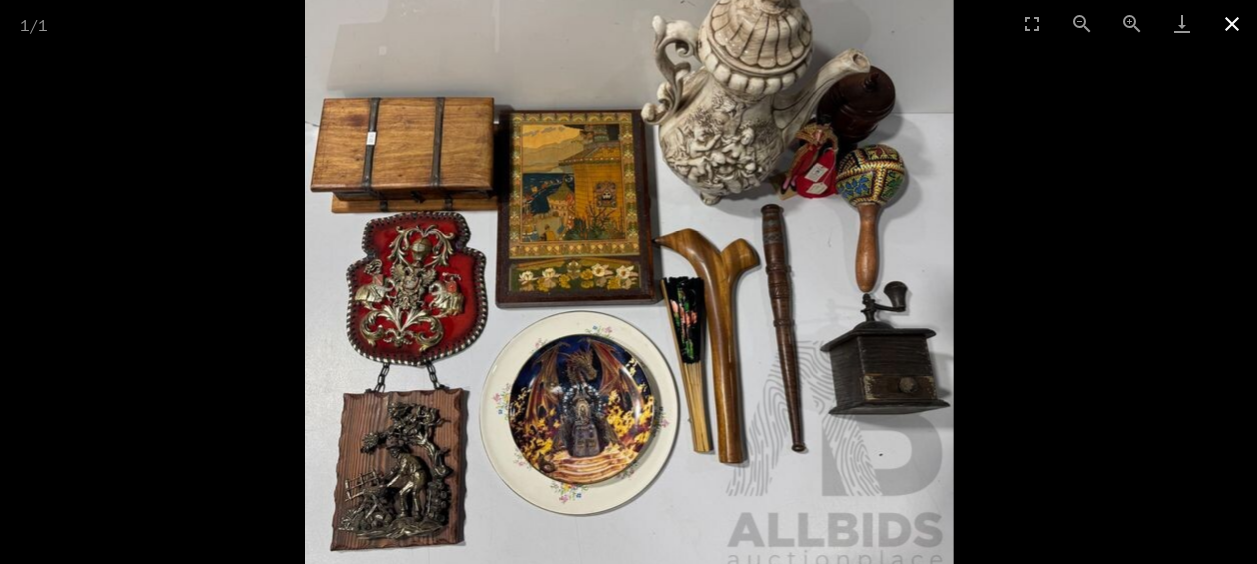 click at bounding box center [1232, 23] 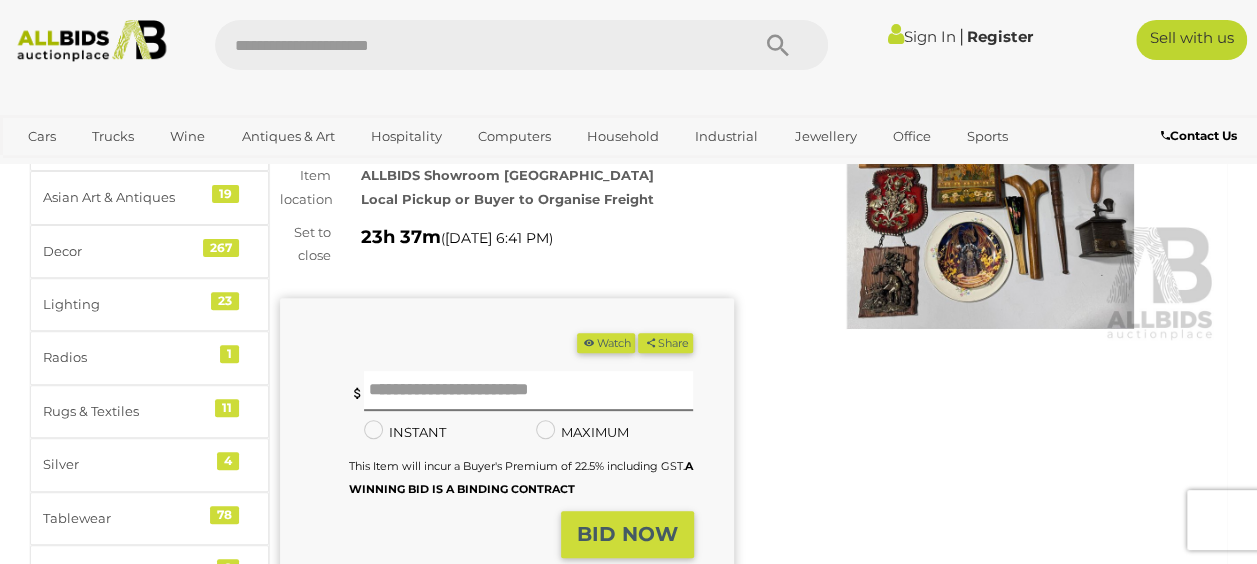 scroll, scrollTop: 0, scrollLeft: 0, axis: both 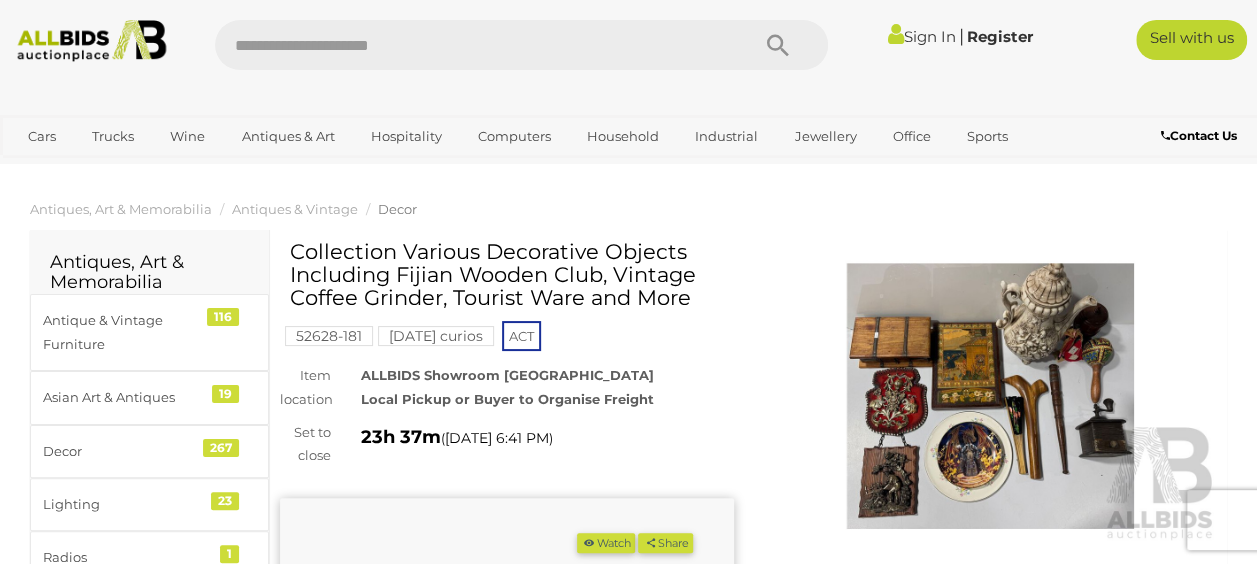 click at bounding box center [991, 396] 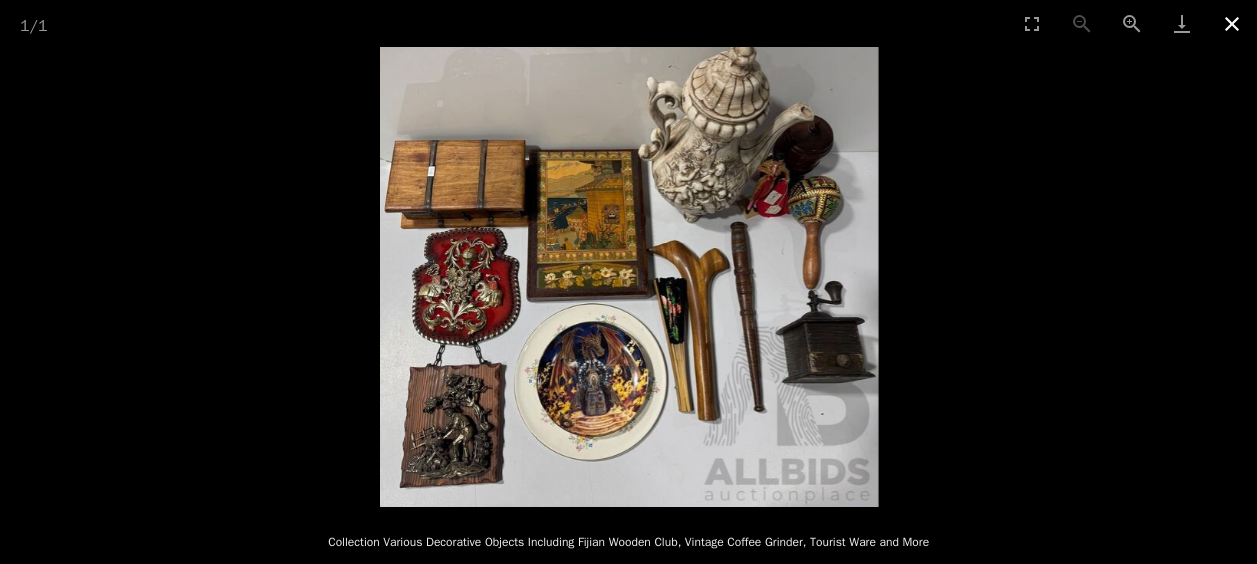 click at bounding box center (1232, 23) 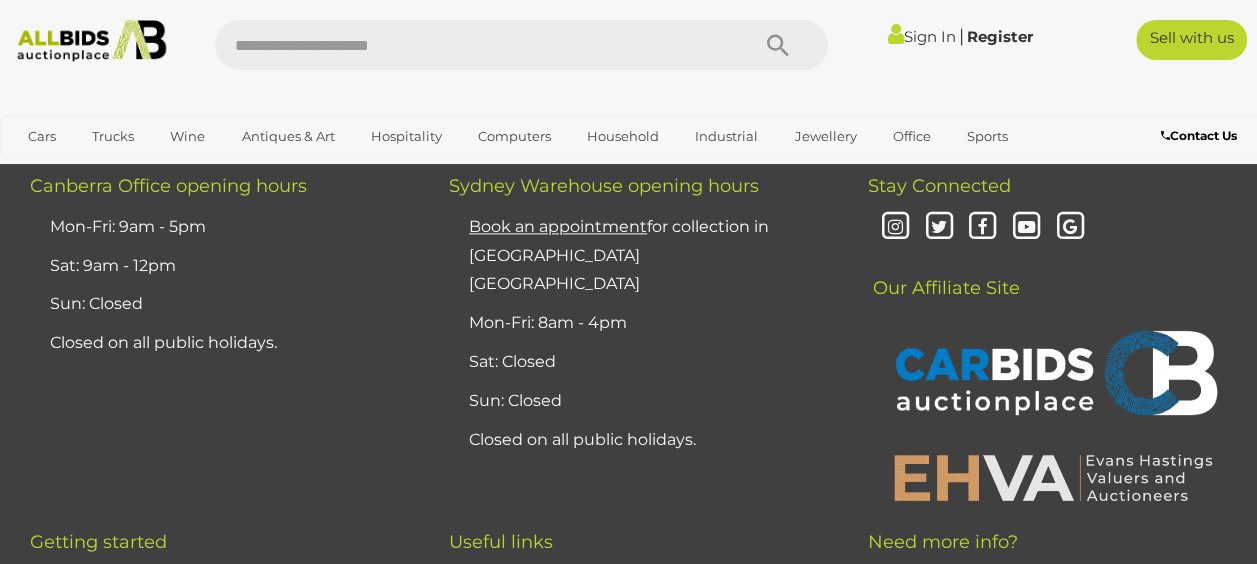 scroll, scrollTop: 16246, scrollLeft: 0, axis: vertical 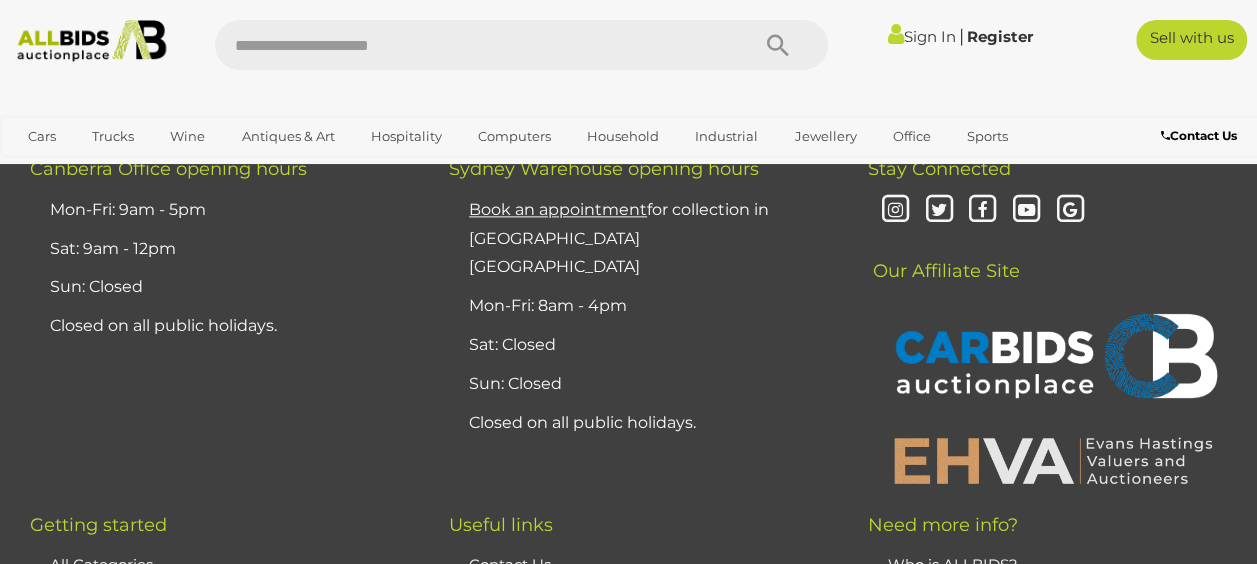 click on "4" at bounding box center (489, -20) 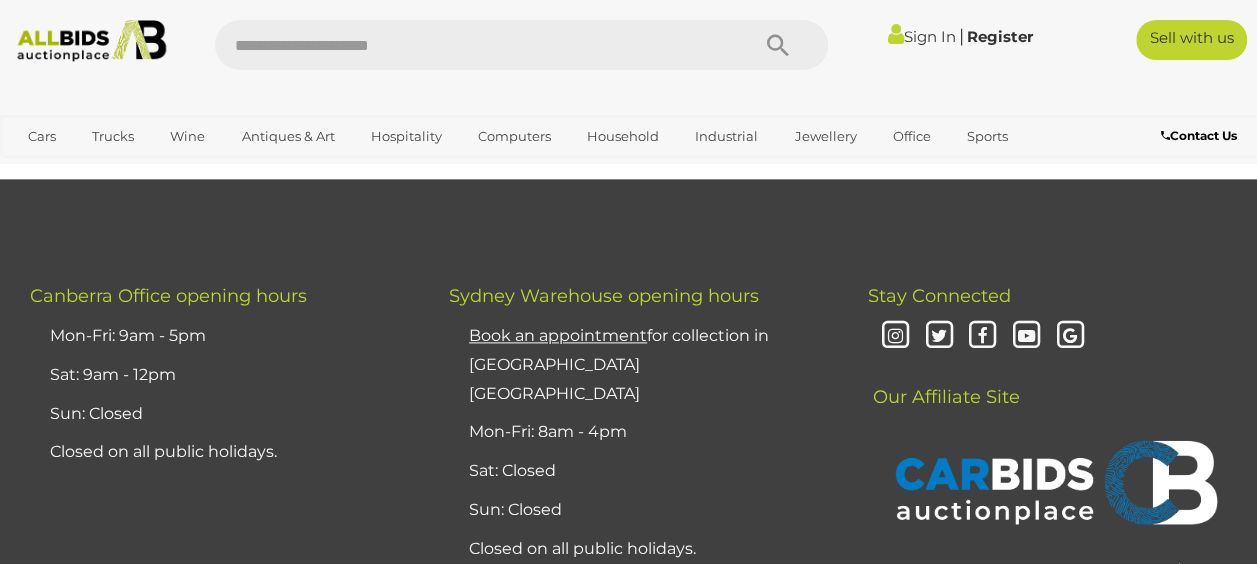 scroll, scrollTop: 16246, scrollLeft: 0, axis: vertical 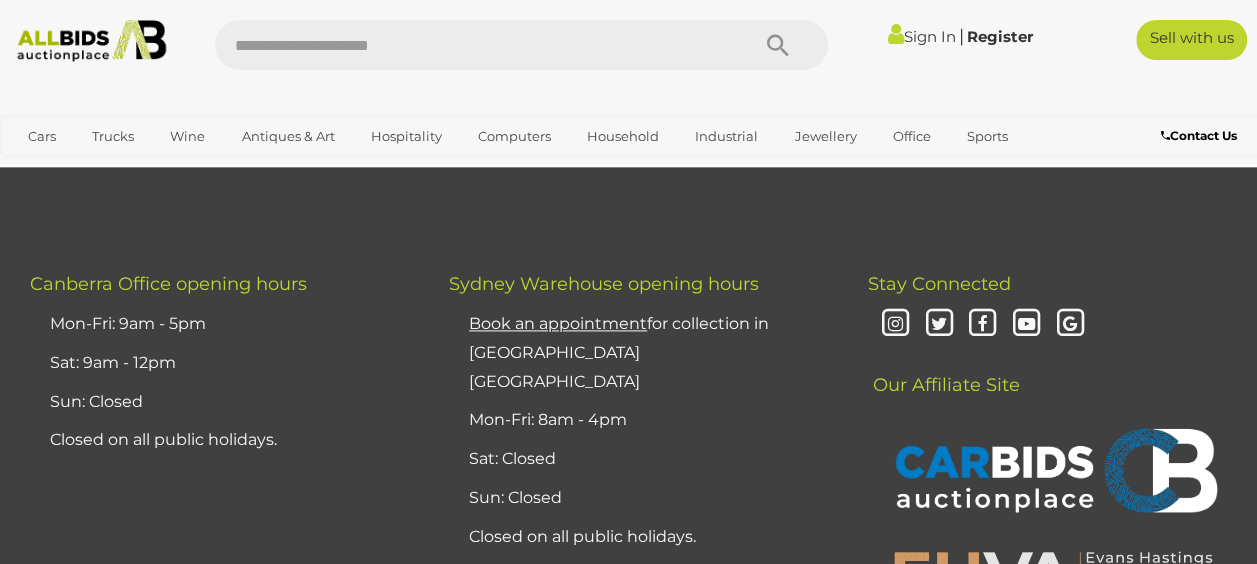click on "5" at bounding box center [532, 94] 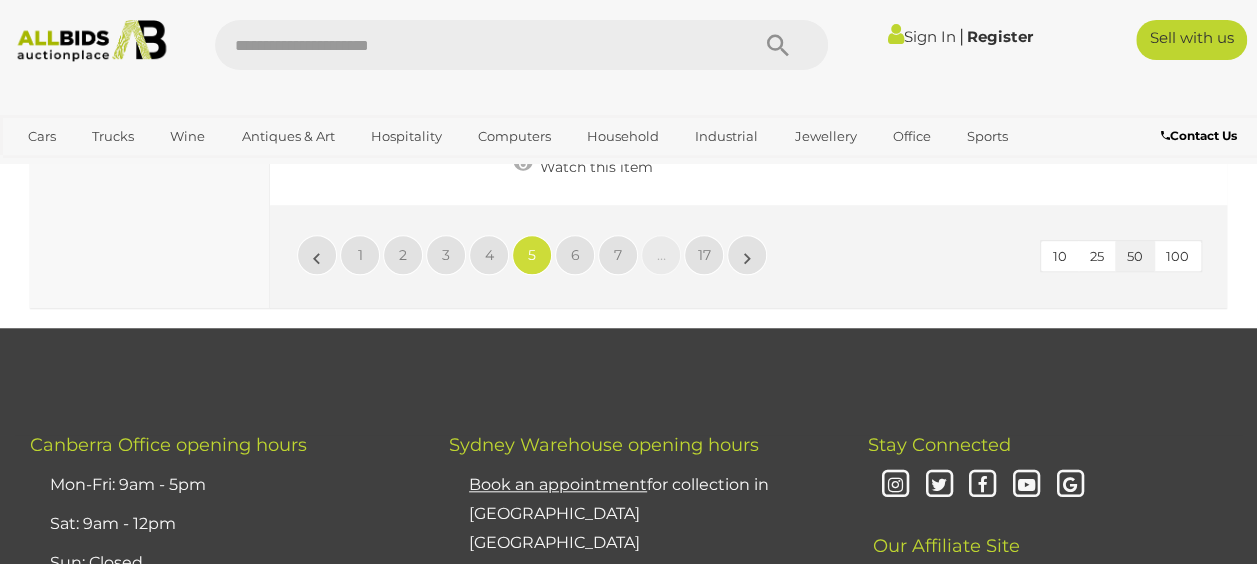 scroll, scrollTop: 15946, scrollLeft: 0, axis: vertical 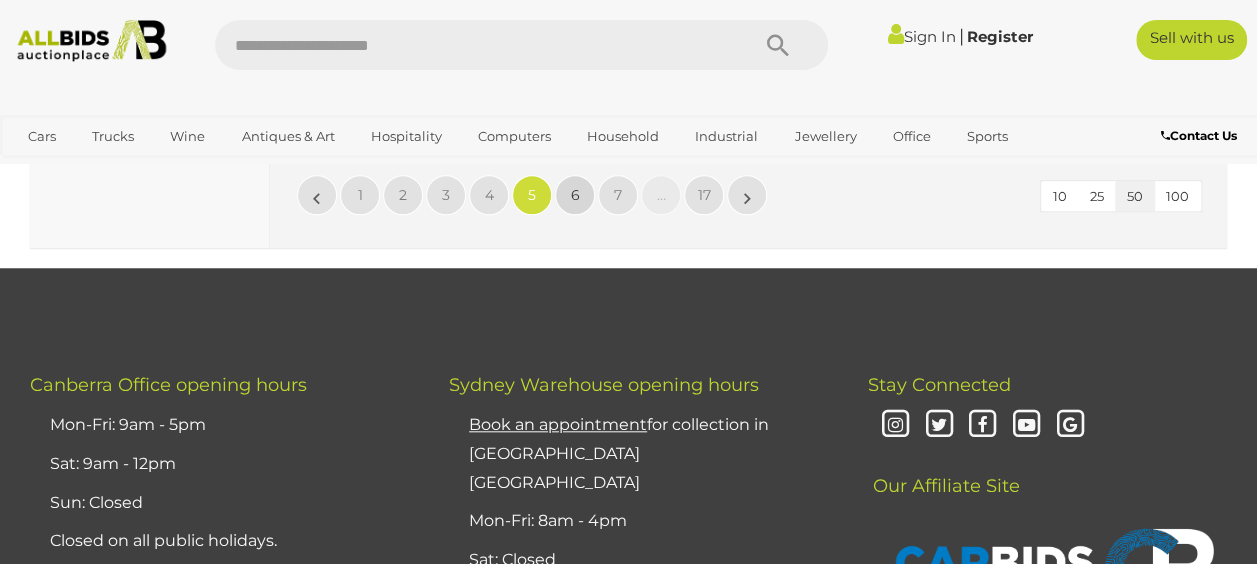 click on "6" at bounding box center [575, 195] 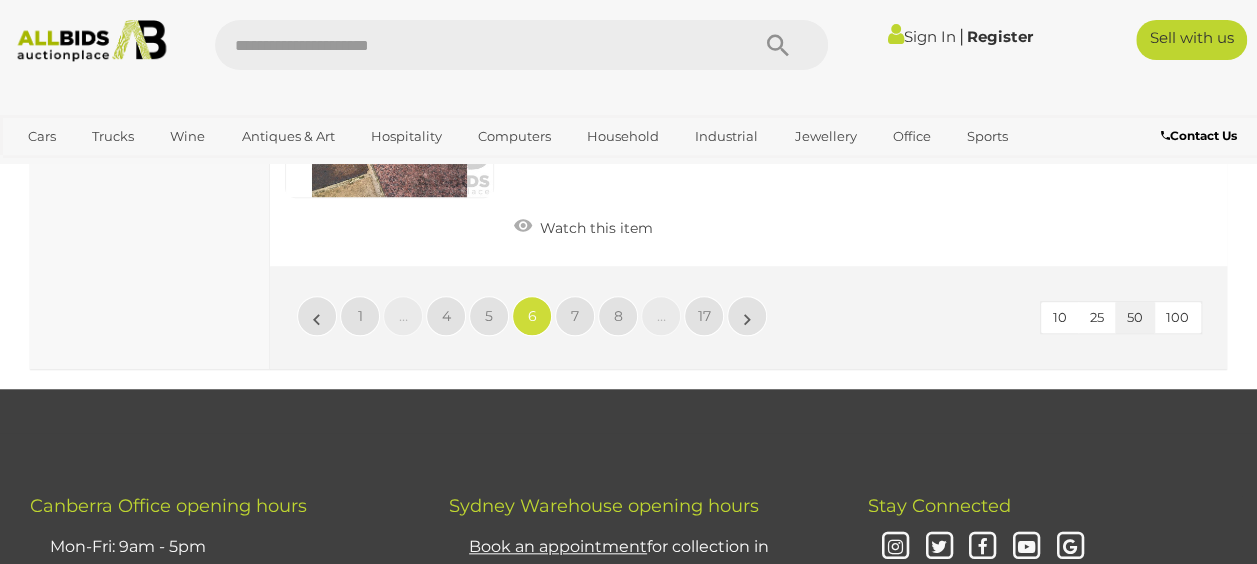 scroll, scrollTop: 15746, scrollLeft: 0, axis: vertical 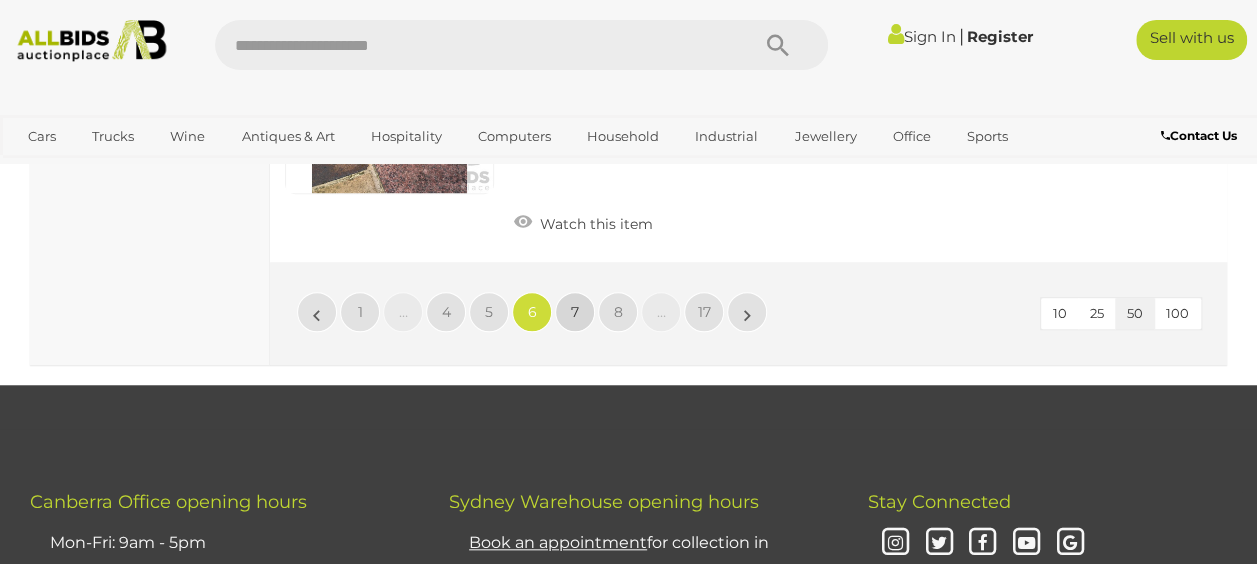 click on "7" at bounding box center [575, 312] 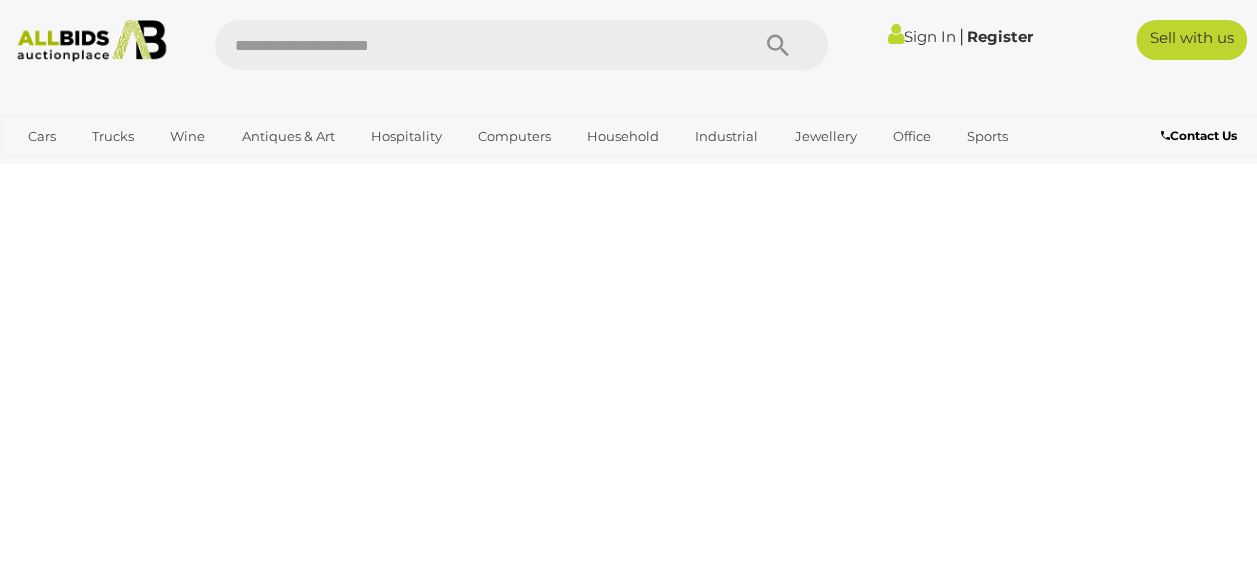 scroll, scrollTop: 446, scrollLeft: 0, axis: vertical 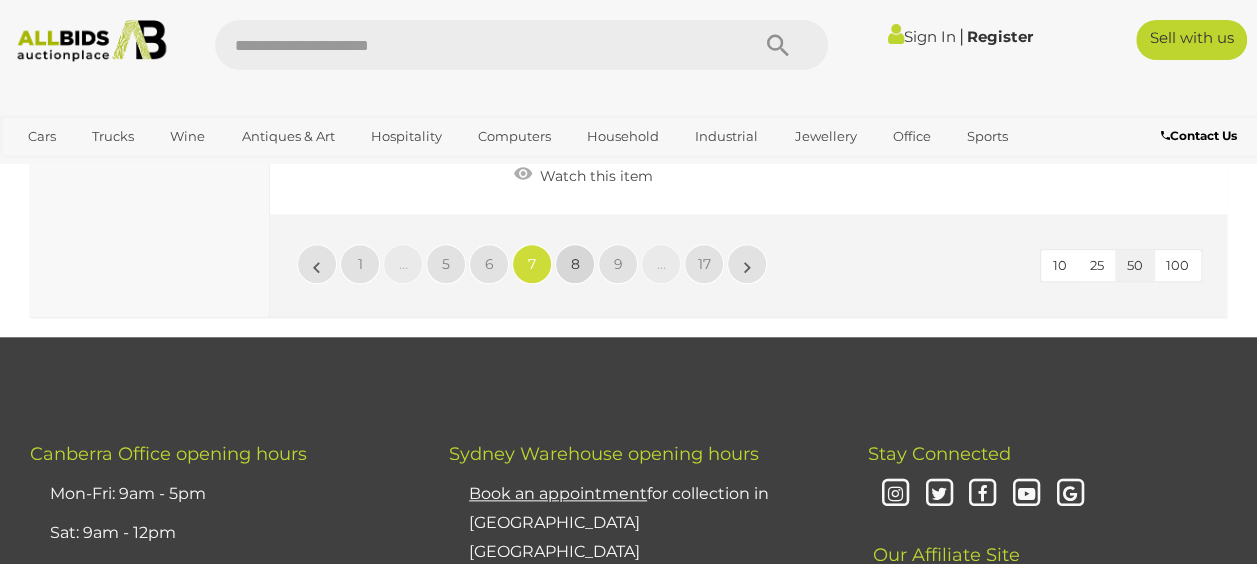 click on "8" at bounding box center (575, 264) 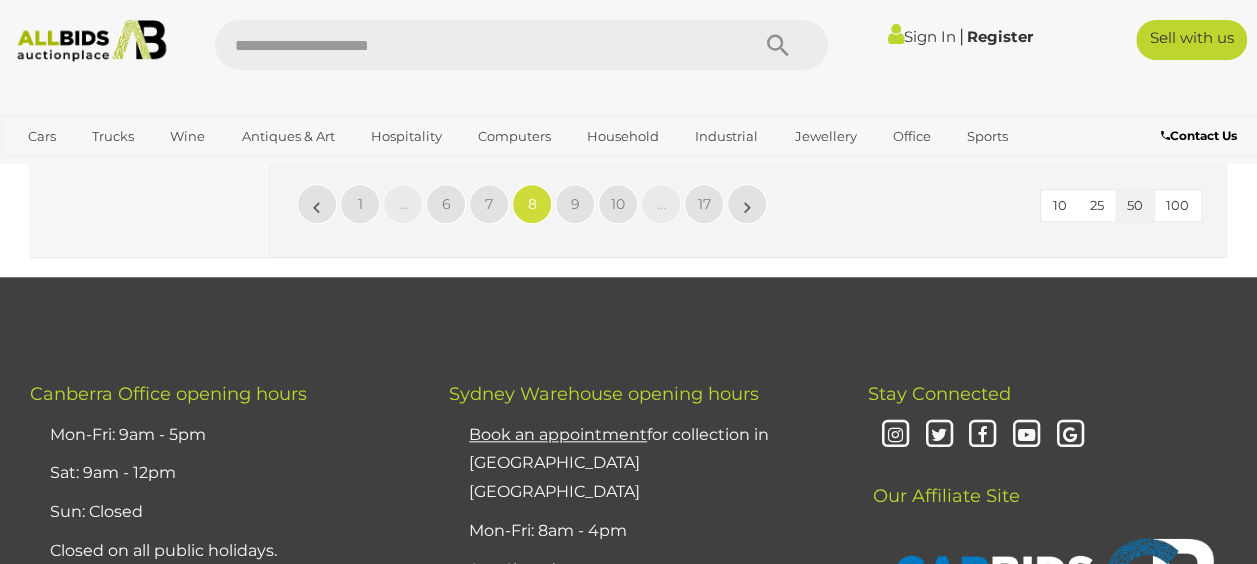 scroll, scrollTop: 15746, scrollLeft: 0, axis: vertical 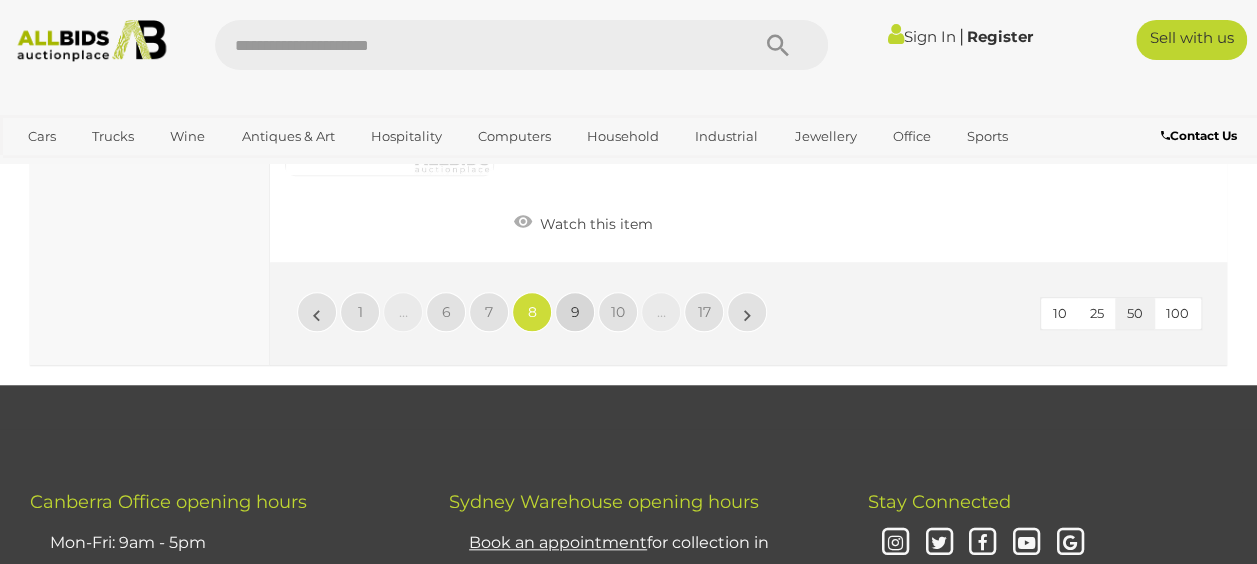 click on "9" at bounding box center (575, 312) 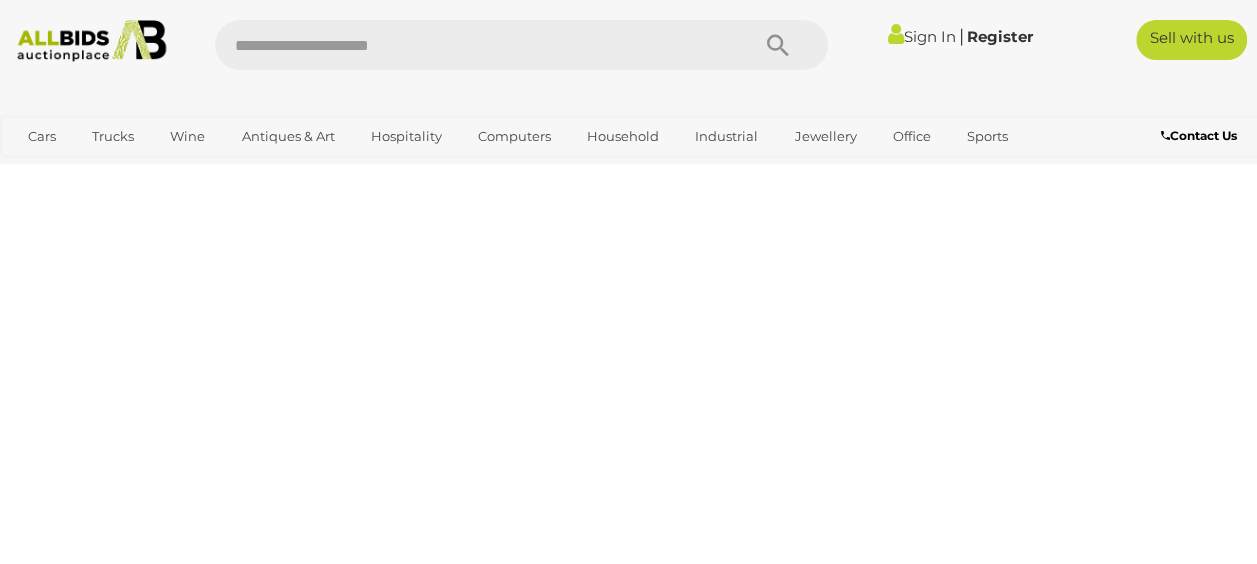 scroll, scrollTop: 446, scrollLeft: 0, axis: vertical 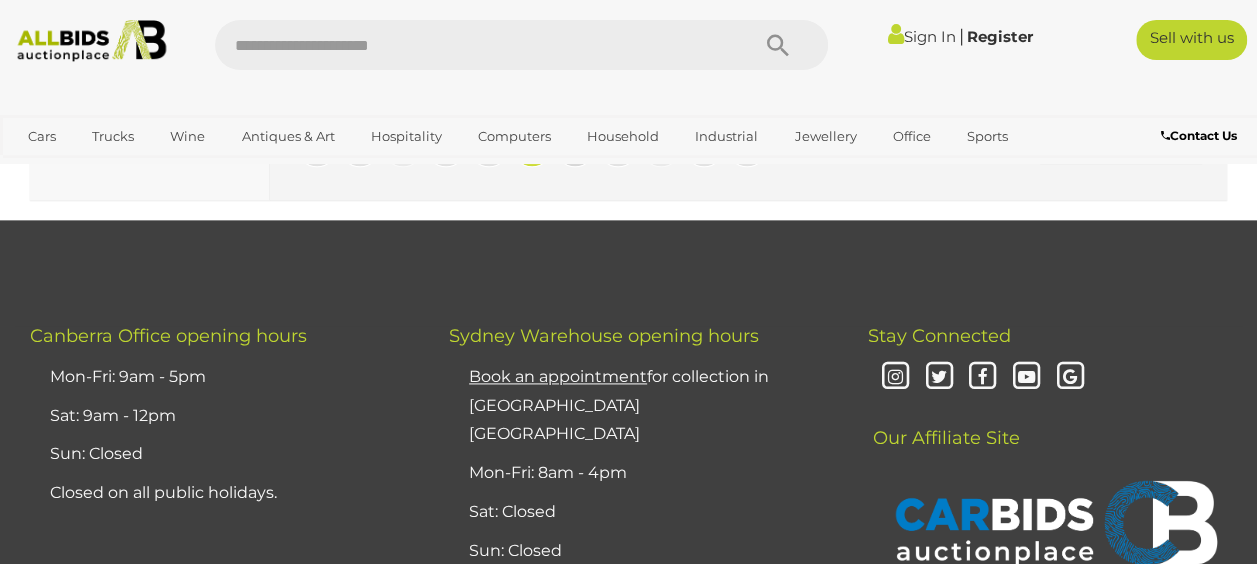 click on "10" at bounding box center [575, 147] 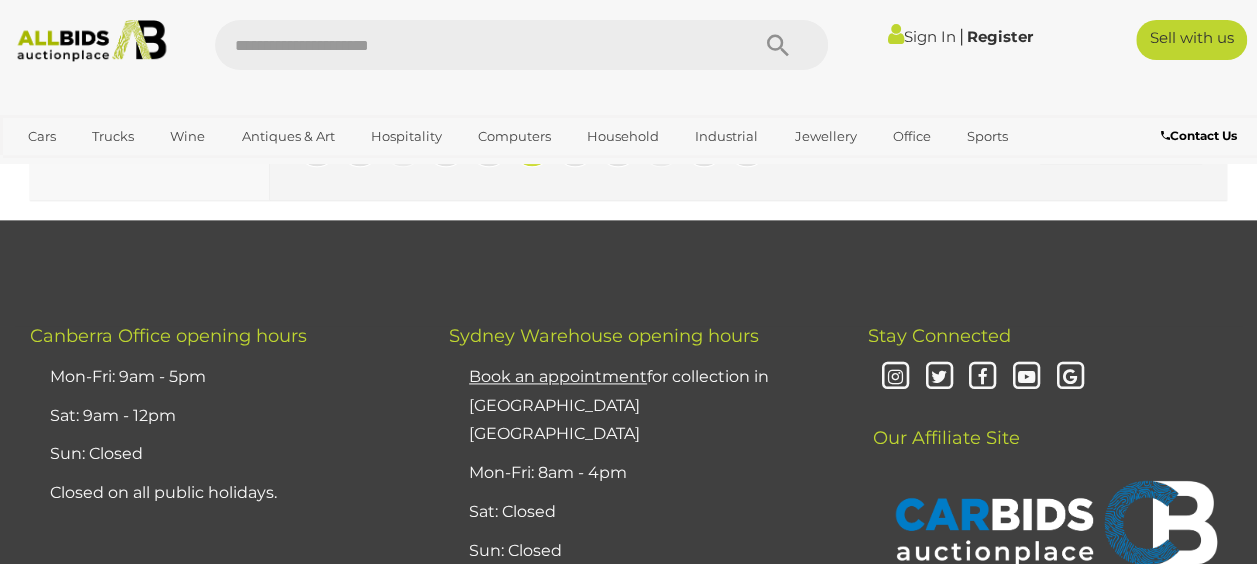 scroll, scrollTop: 446, scrollLeft: 0, axis: vertical 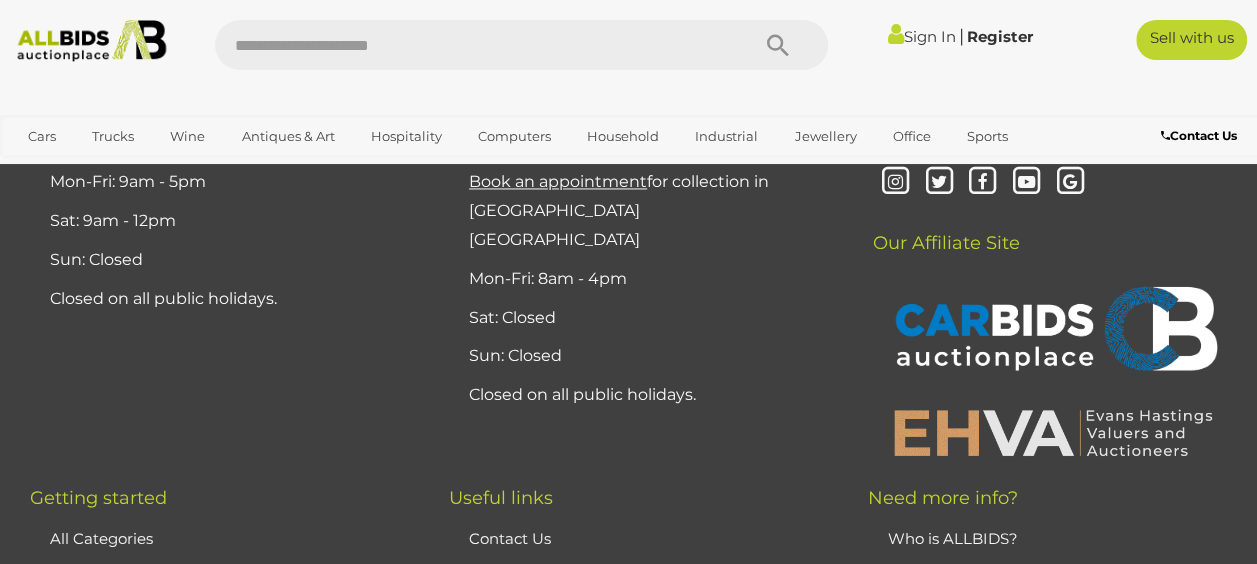 click on "11" at bounding box center (575, -48) 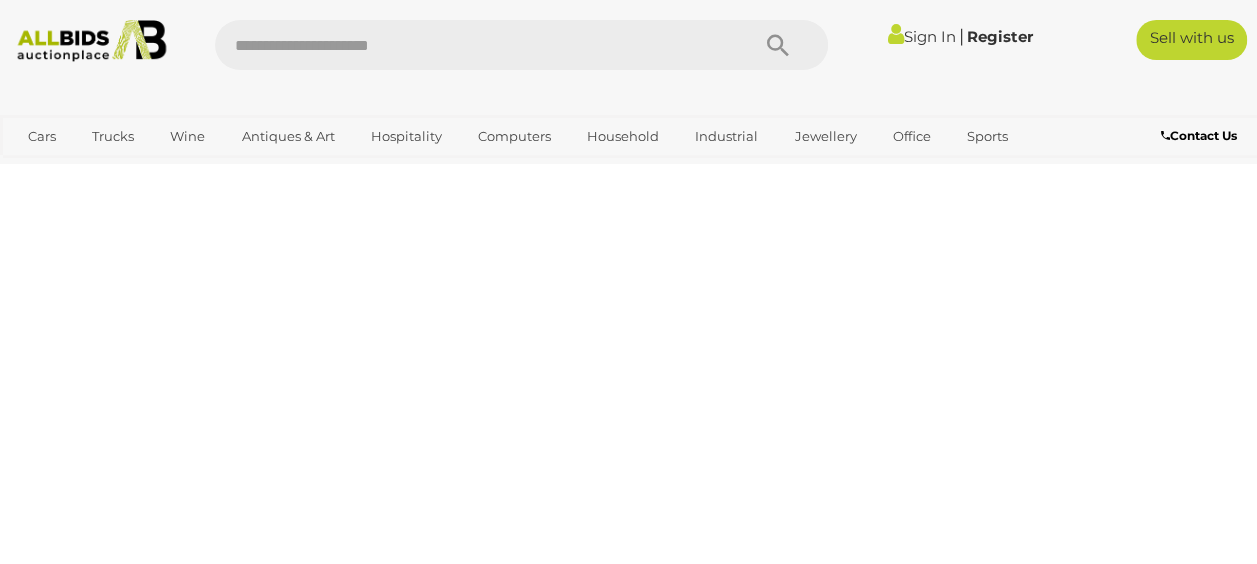scroll, scrollTop: 446, scrollLeft: 0, axis: vertical 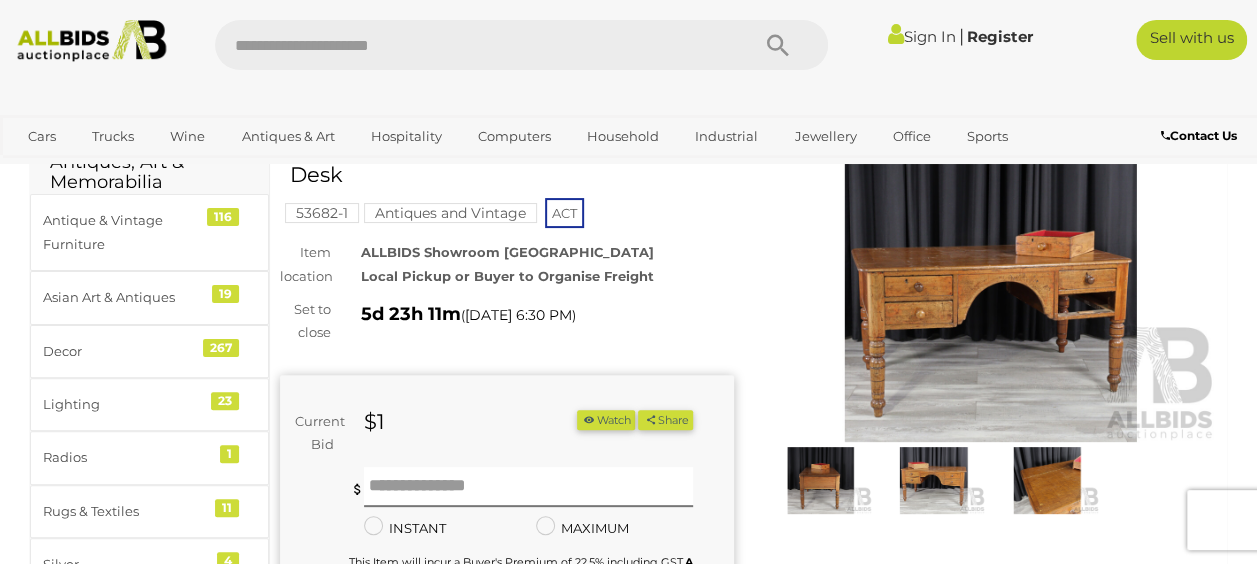 click at bounding box center (991, 296) 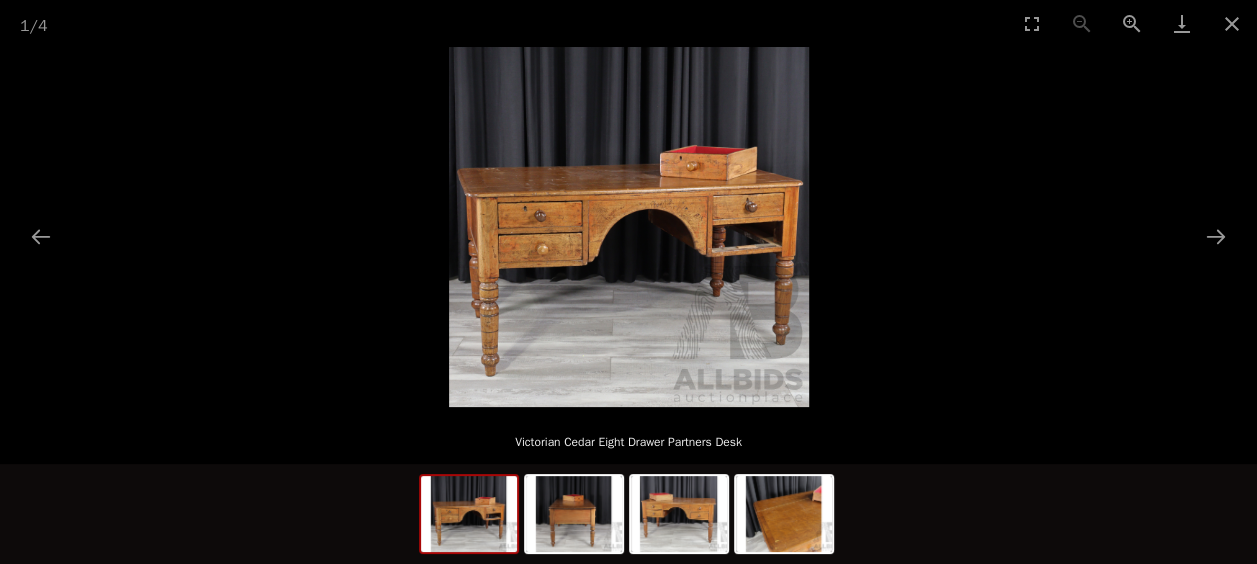 scroll, scrollTop: 600, scrollLeft: 0, axis: vertical 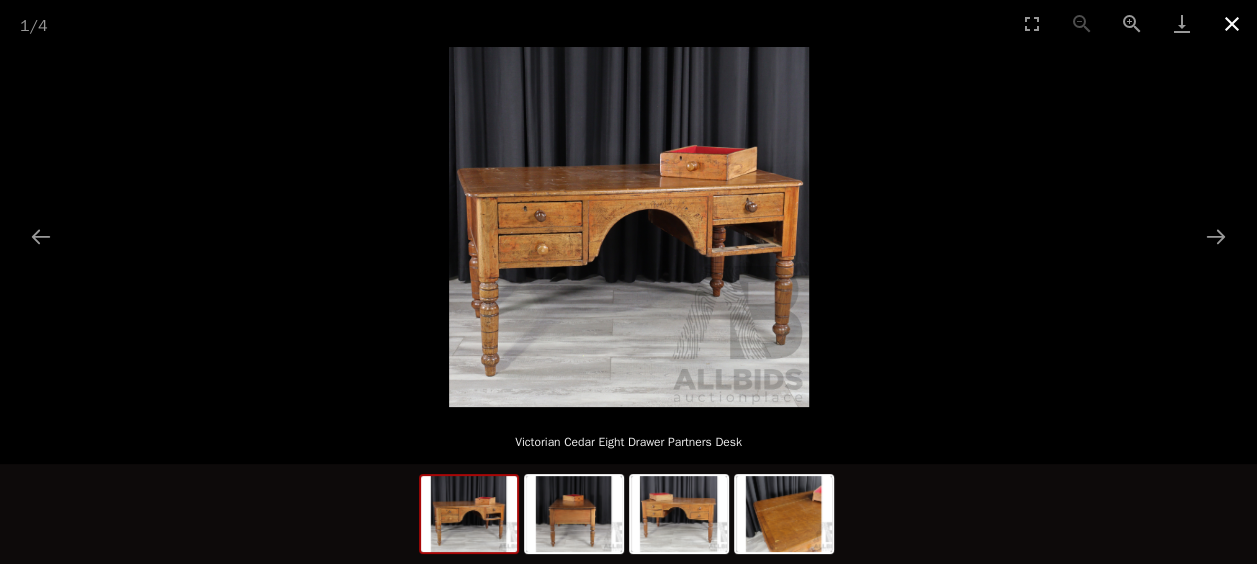 click at bounding box center (1232, 23) 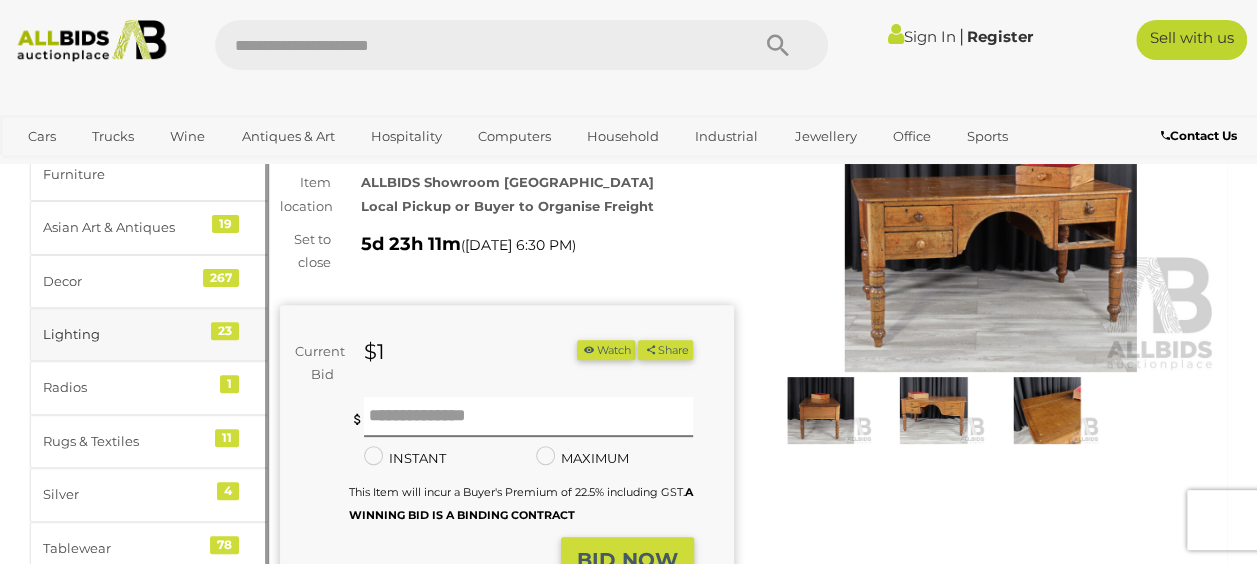 scroll, scrollTop: 100, scrollLeft: 0, axis: vertical 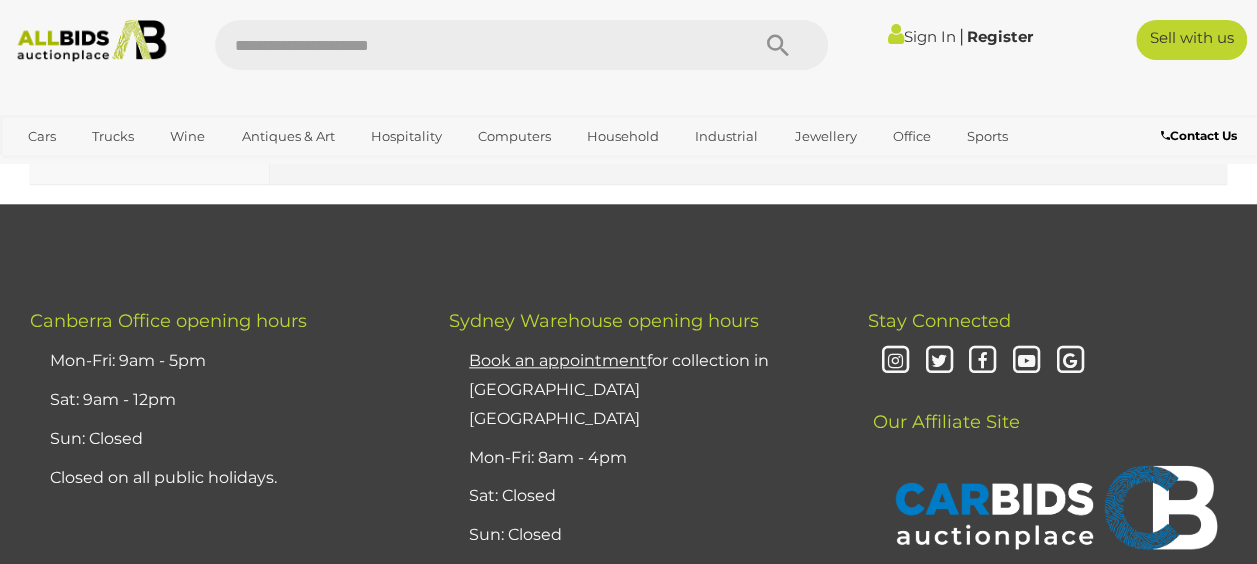 click on "12" at bounding box center [575, 131] 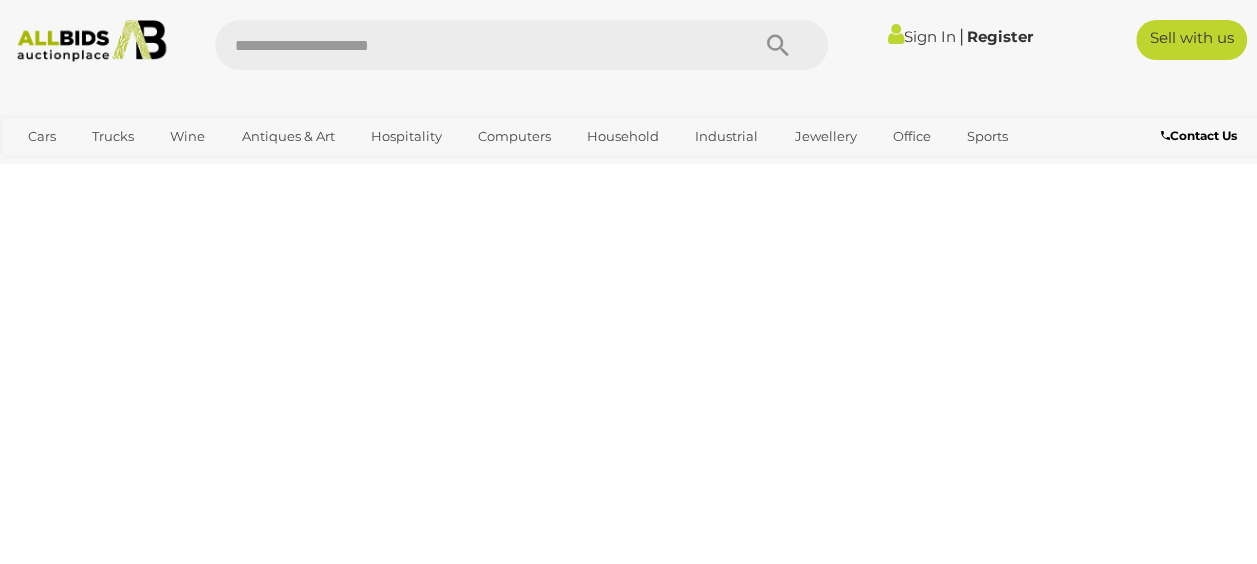 scroll, scrollTop: 446, scrollLeft: 0, axis: vertical 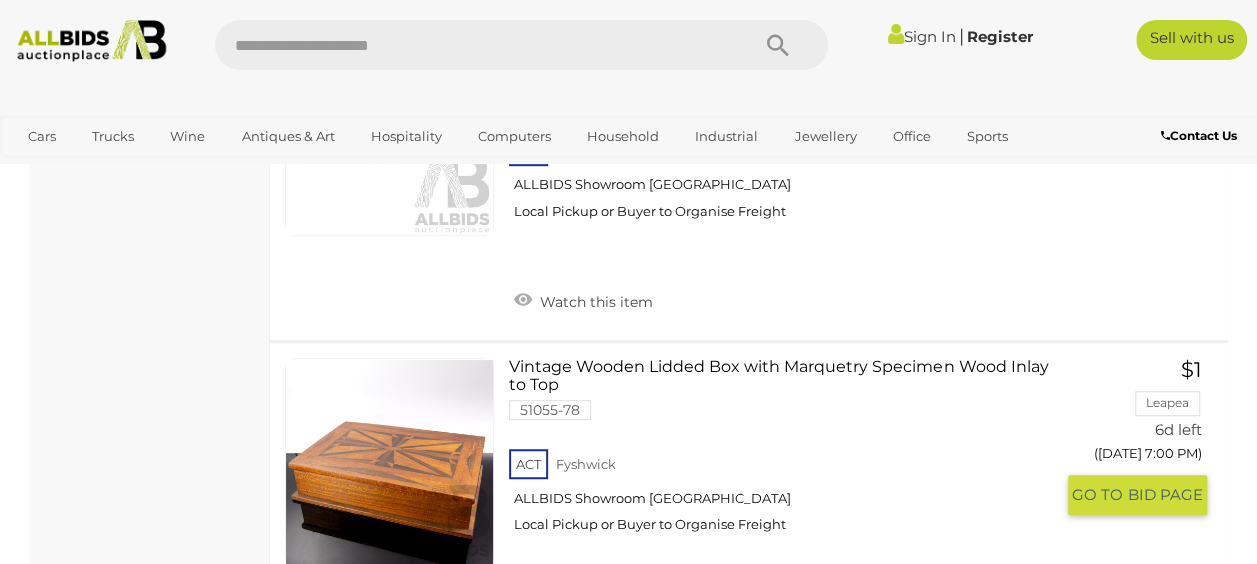 click on "Vintage Wooden Lidded Box with Marquetry Specimen Wood Inlay to Top
51055-78
ACT
[GEOGRAPHIC_DATA]" at bounding box center [788, 453] 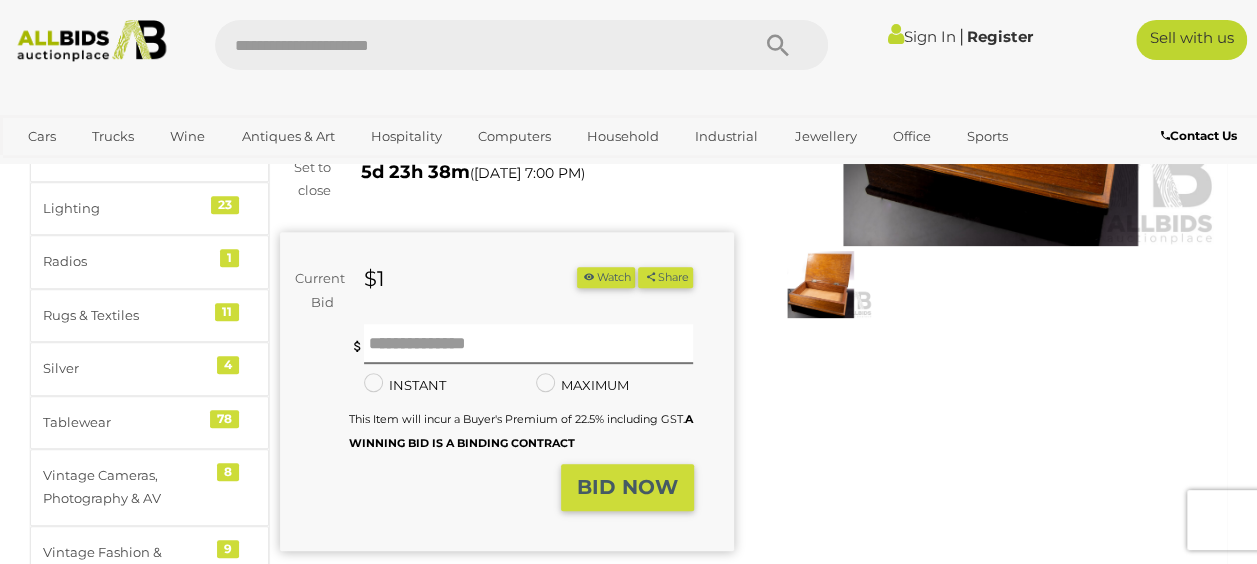 scroll, scrollTop: 300, scrollLeft: 0, axis: vertical 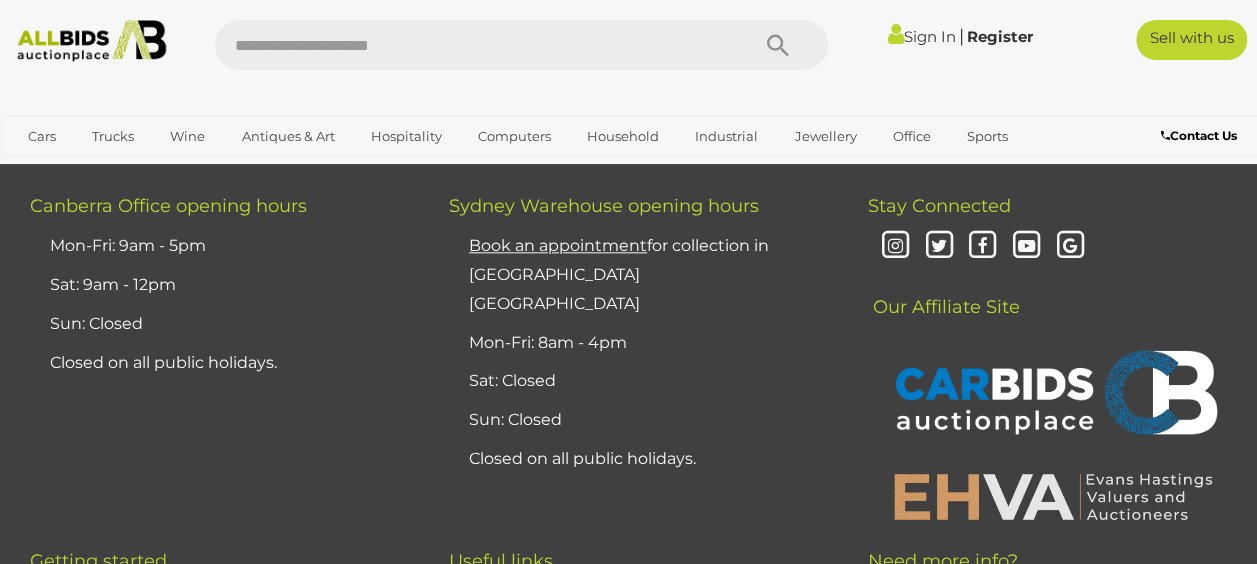 click on "13" at bounding box center (575, 16) 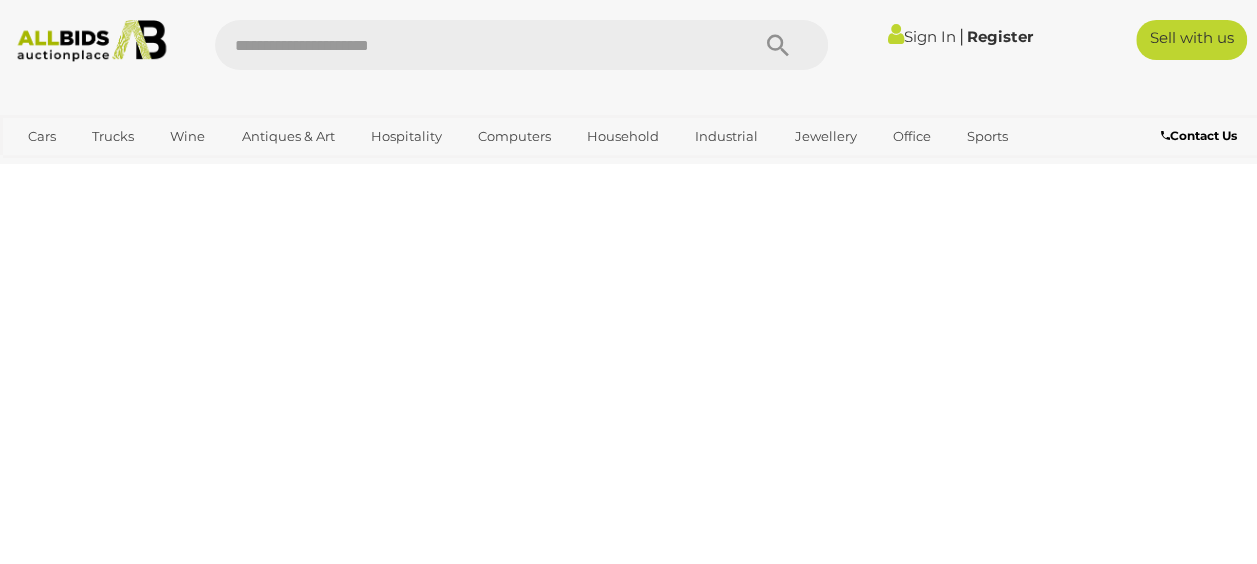 scroll, scrollTop: 446, scrollLeft: 0, axis: vertical 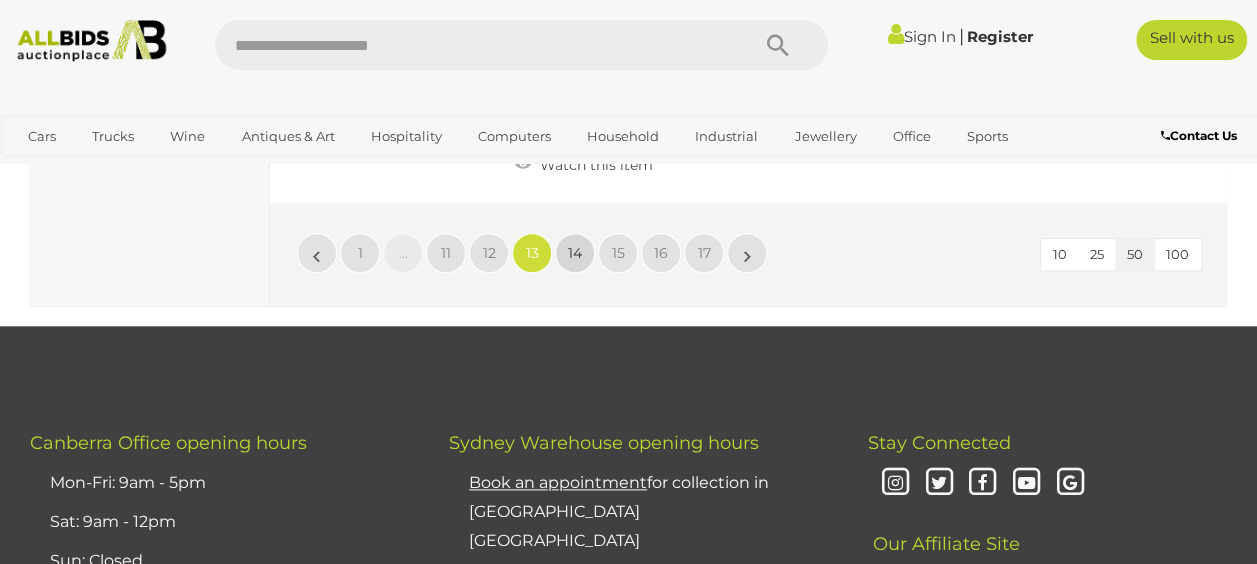 click on "14" at bounding box center [575, 253] 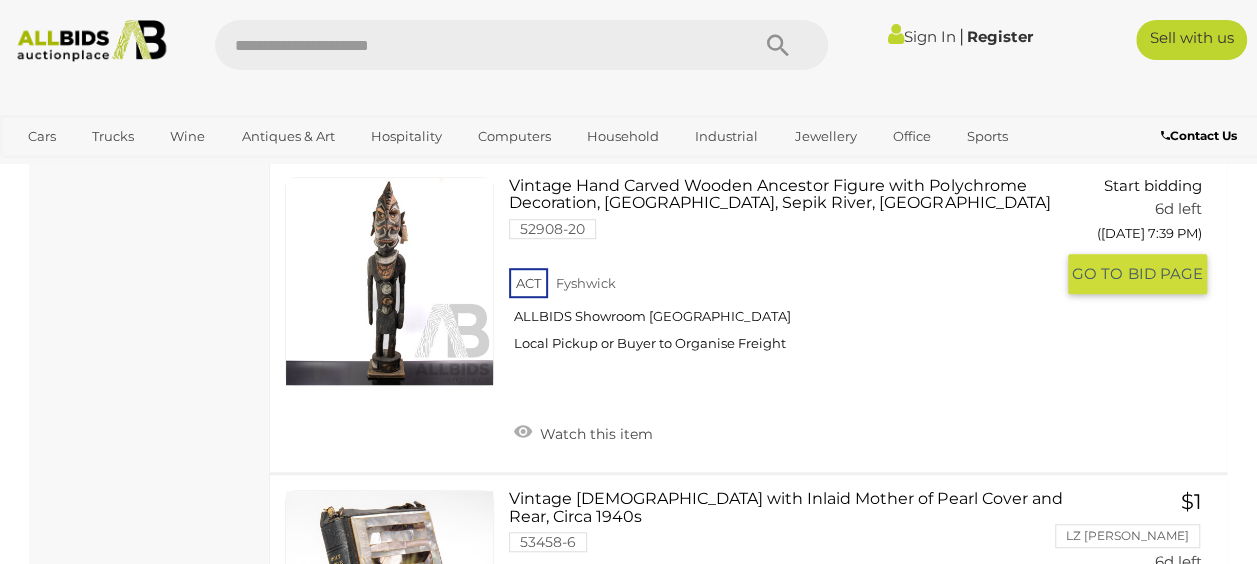scroll, scrollTop: 4246, scrollLeft: 0, axis: vertical 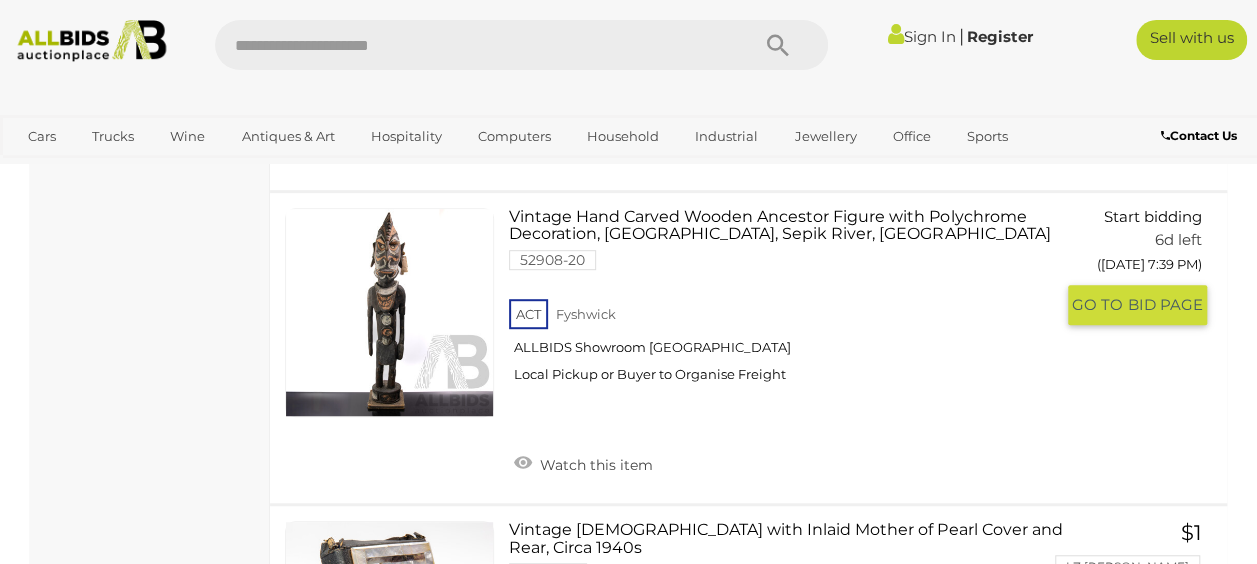 click on "Vintage Hand Carved Wooden Ancestor Figure with Polychrome Decoration, Black River Area, Sepik River, PNG
52908-20
ACT
Fyshwick ALLBIDS Showroom Fyshwick" at bounding box center [788, 303] 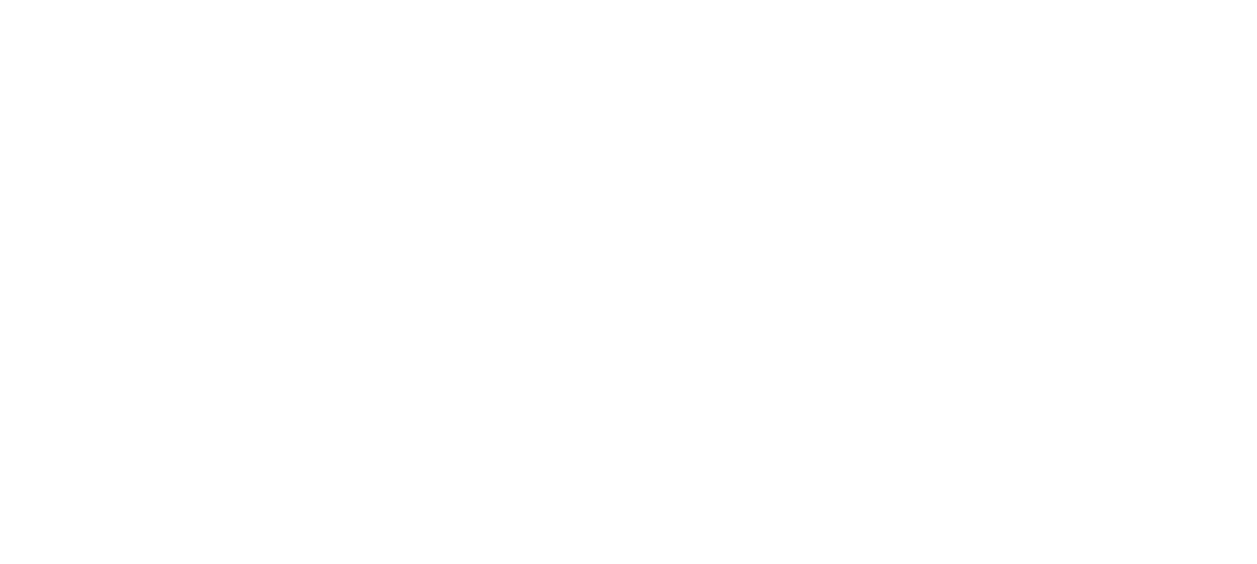 scroll, scrollTop: 0, scrollLeft: 0, axis: both 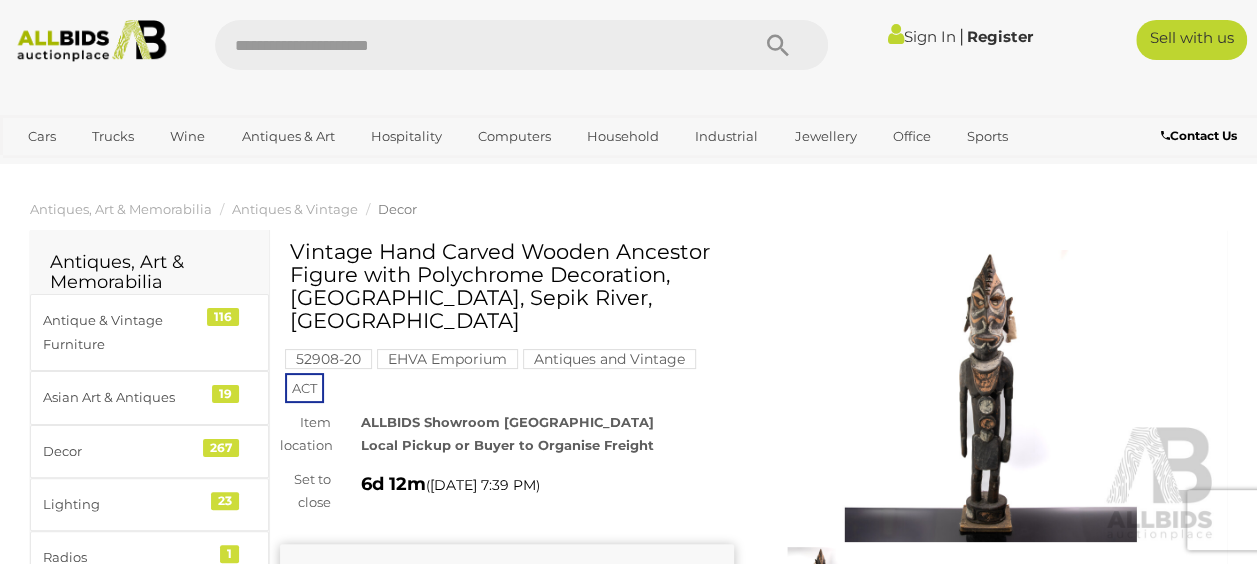 click at bounding box center [991, 396] 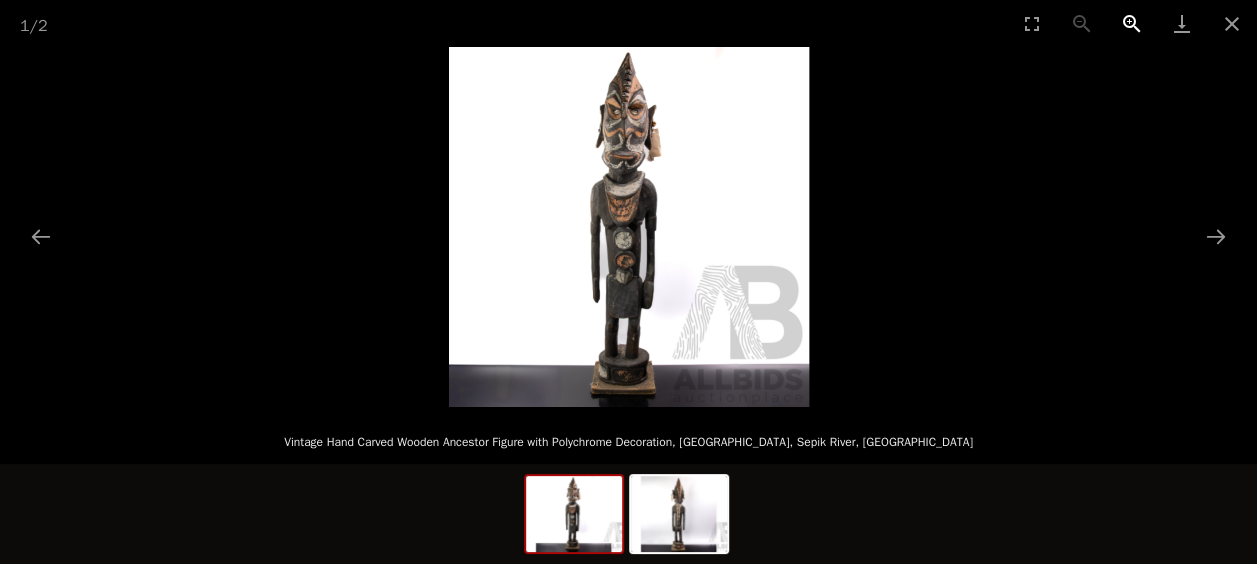 click at bounding box center [1132, 23] 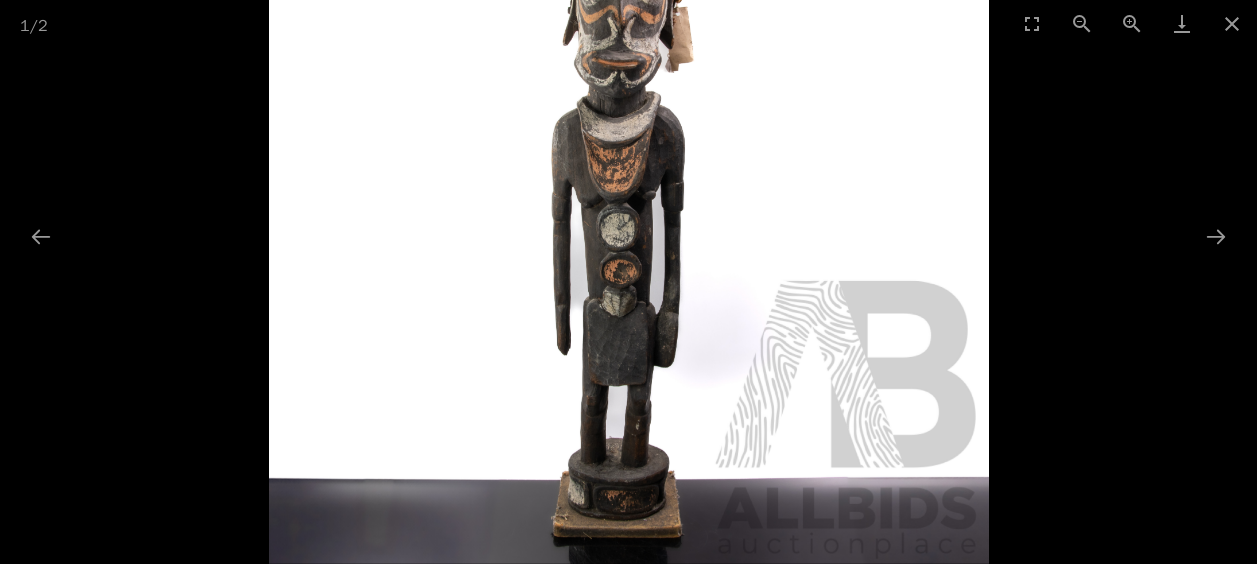 drag, startPoint x: 796, startPoint y: 123, endPoint x: 770, endPoint y: 120, distance: 26.172504 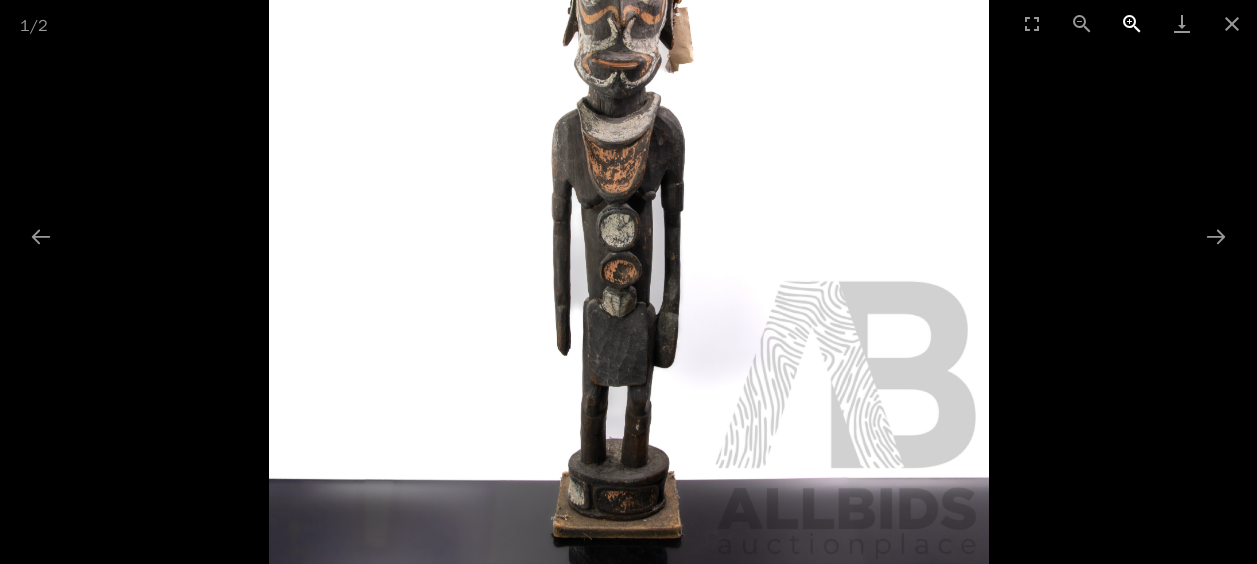 click at bounding box center (1132, 23) 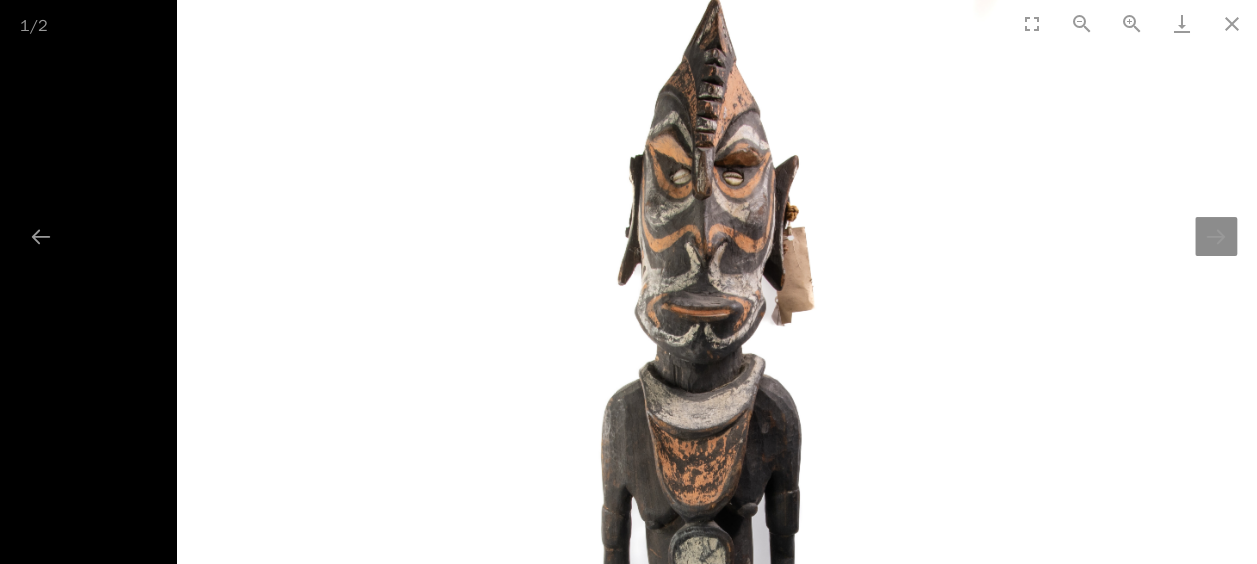 drag, startPoint x: 986, startPoint y: 344, endPoint x: 944, endPoint y: 482, distance: 144.24979 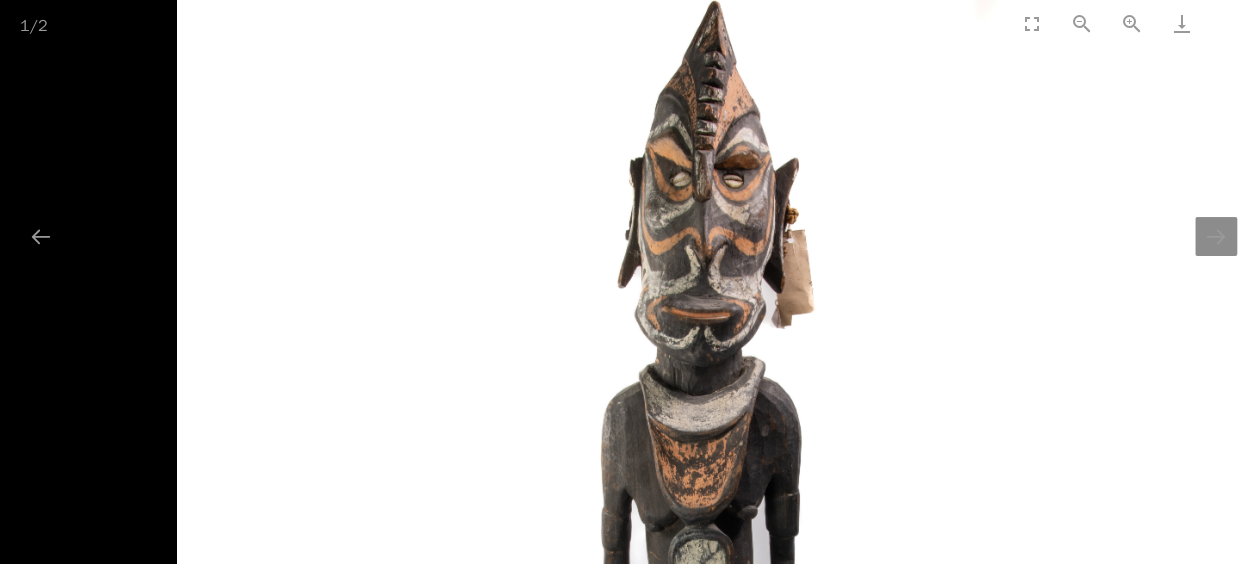 click at bounding box center (1232, 23) 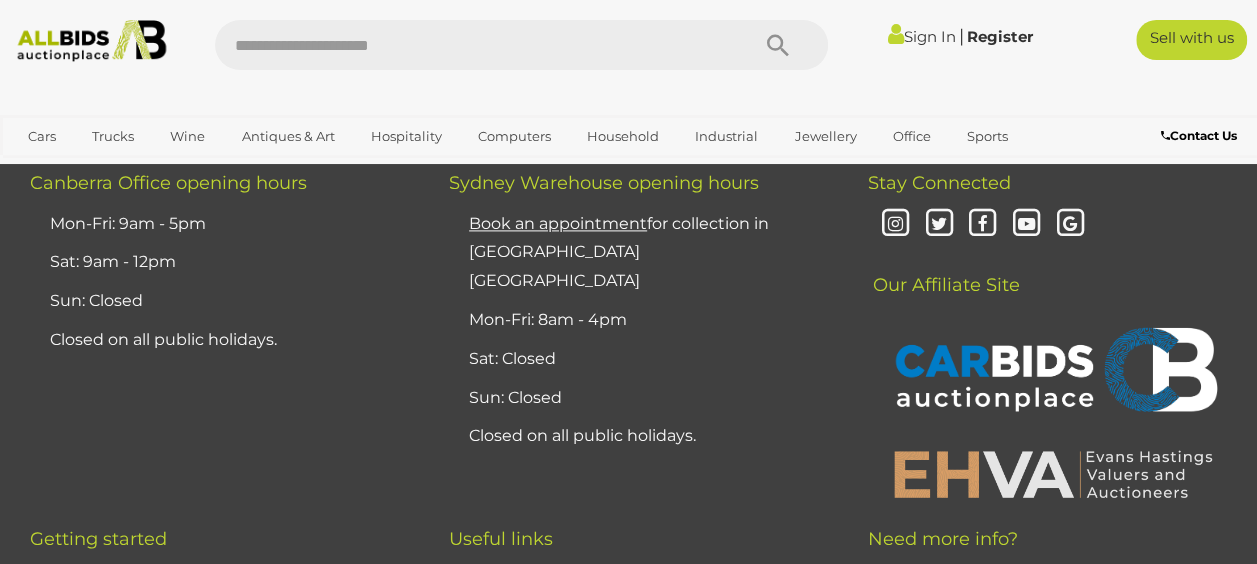 scroll, scrollTop: 16418, scrollLeft: 0, axis: vertical 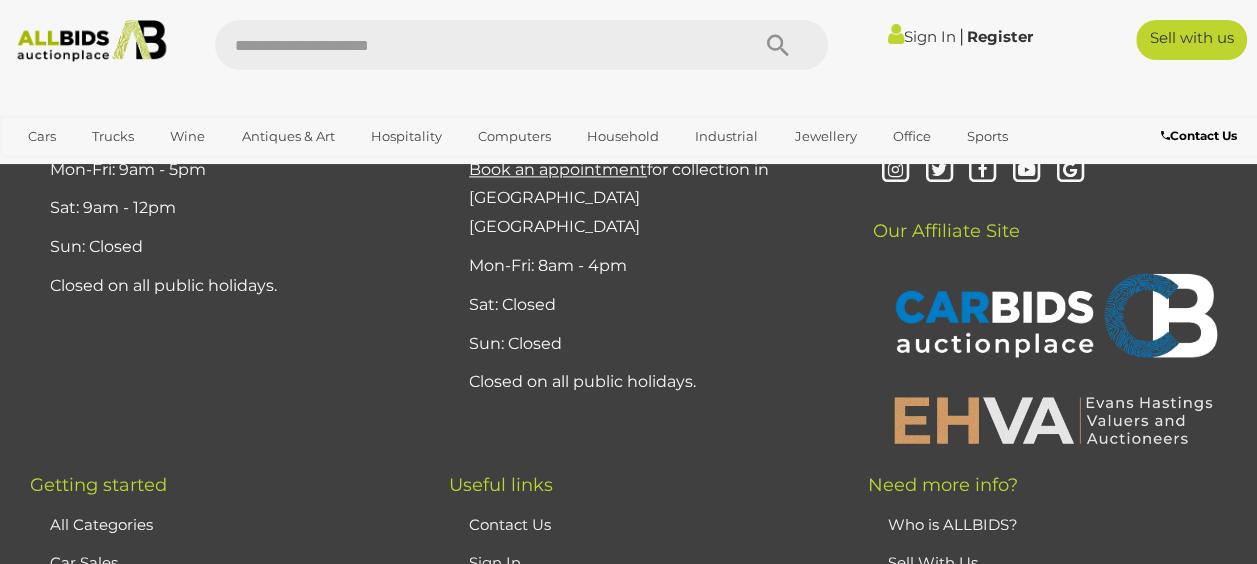 click on "15" at bounding box center (618, -61) 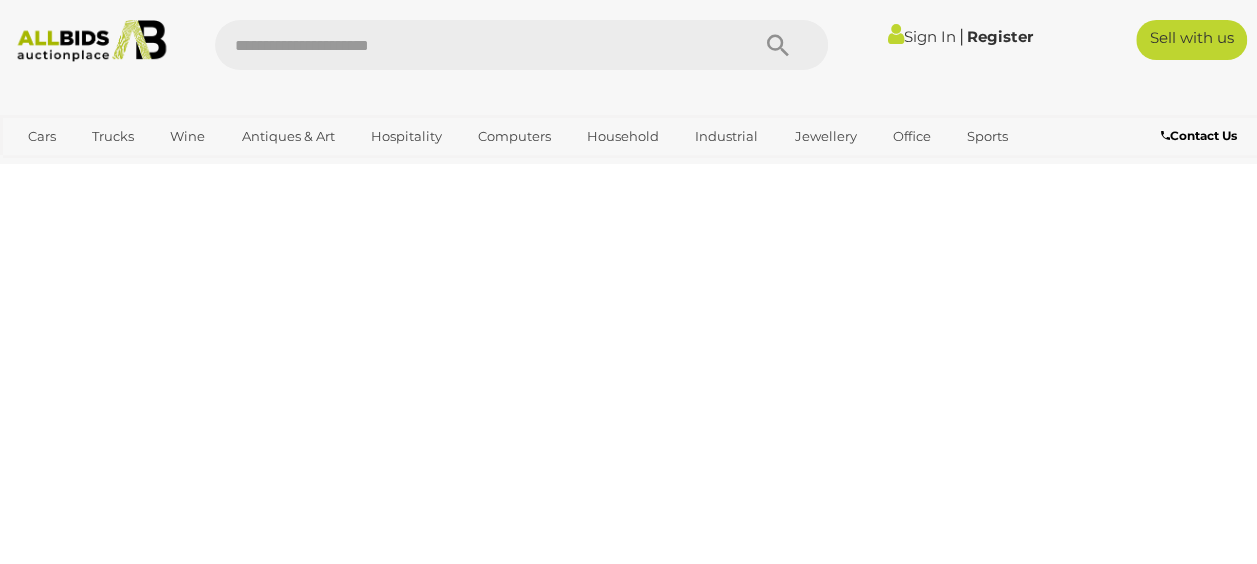 scroll, scrollTop: 446, scrollLeft: 0, axis: vertical 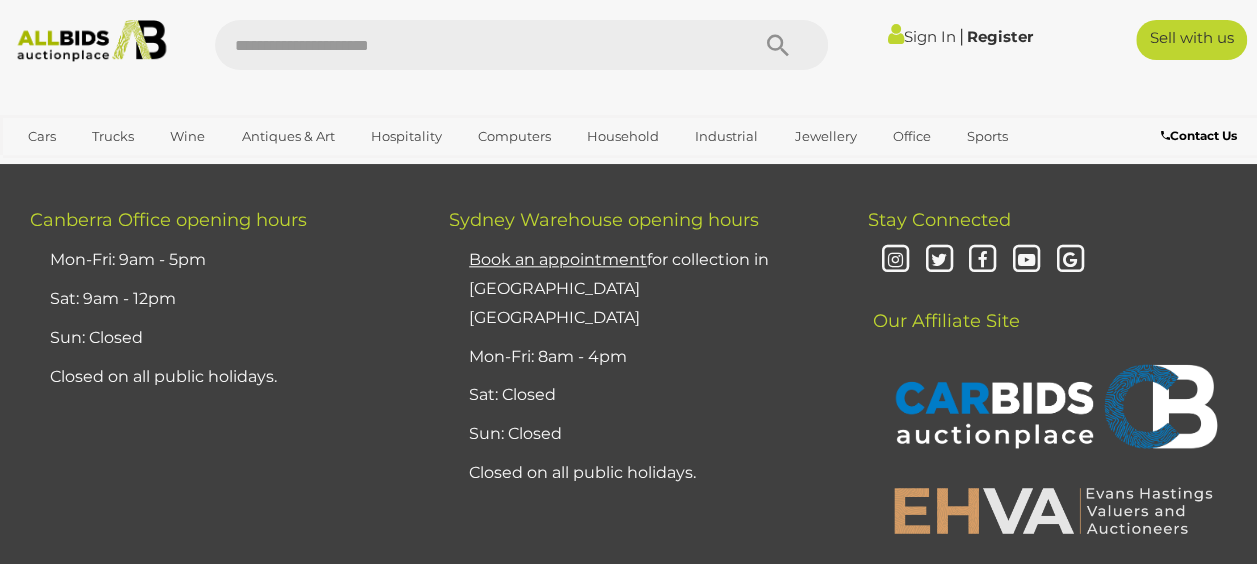 click on "16" at bounding box center [661, 30] 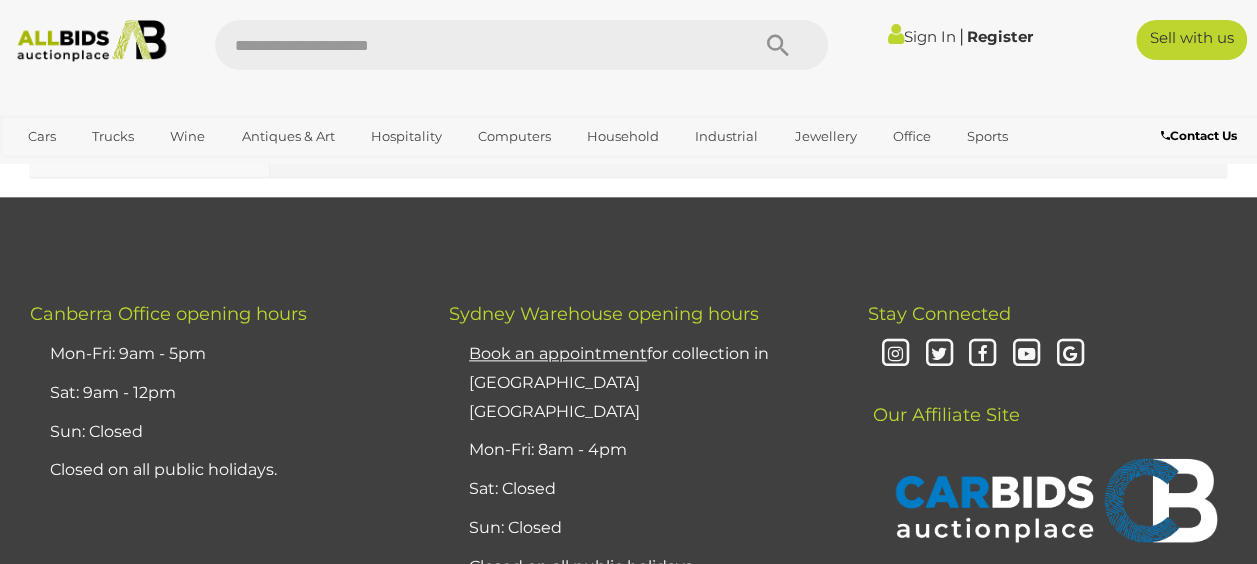scroll, scrollTop: 16146, scrollLeft: 0, axis: vertical 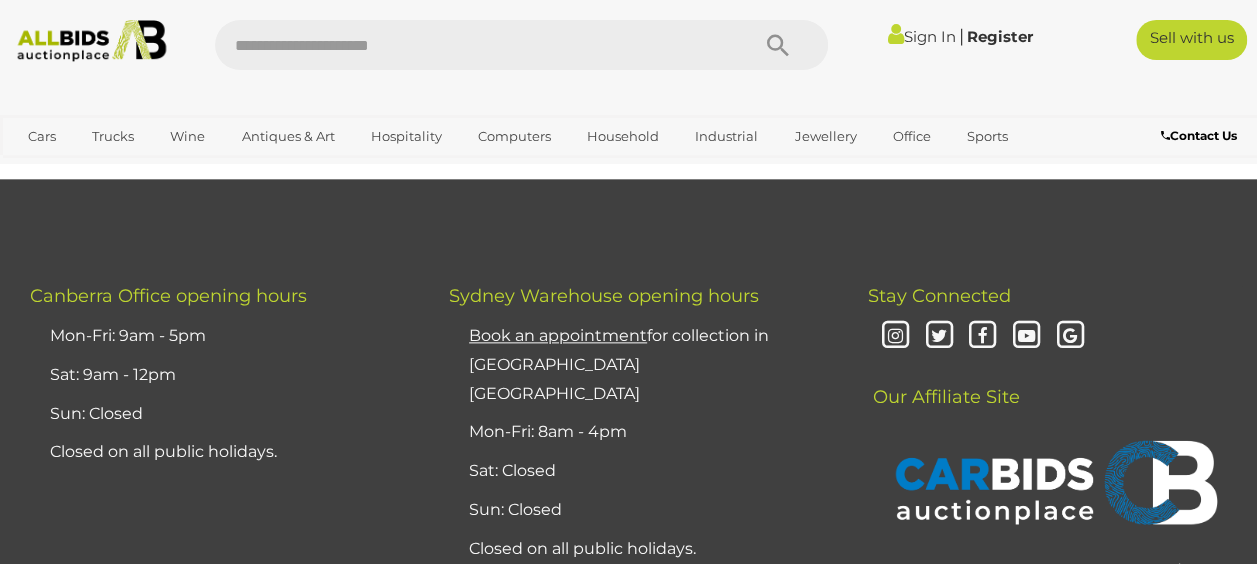 click on "17" at bounding box center (704, 106) 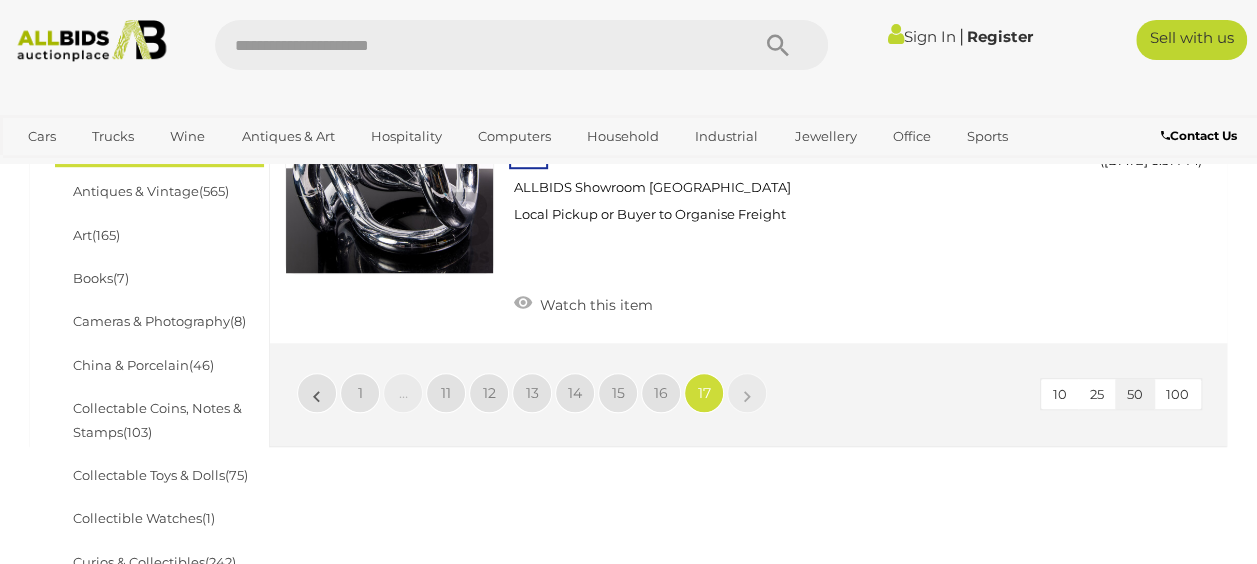 scroll, scrollTop: 446, scrollLeft: 0, axis: vertical 